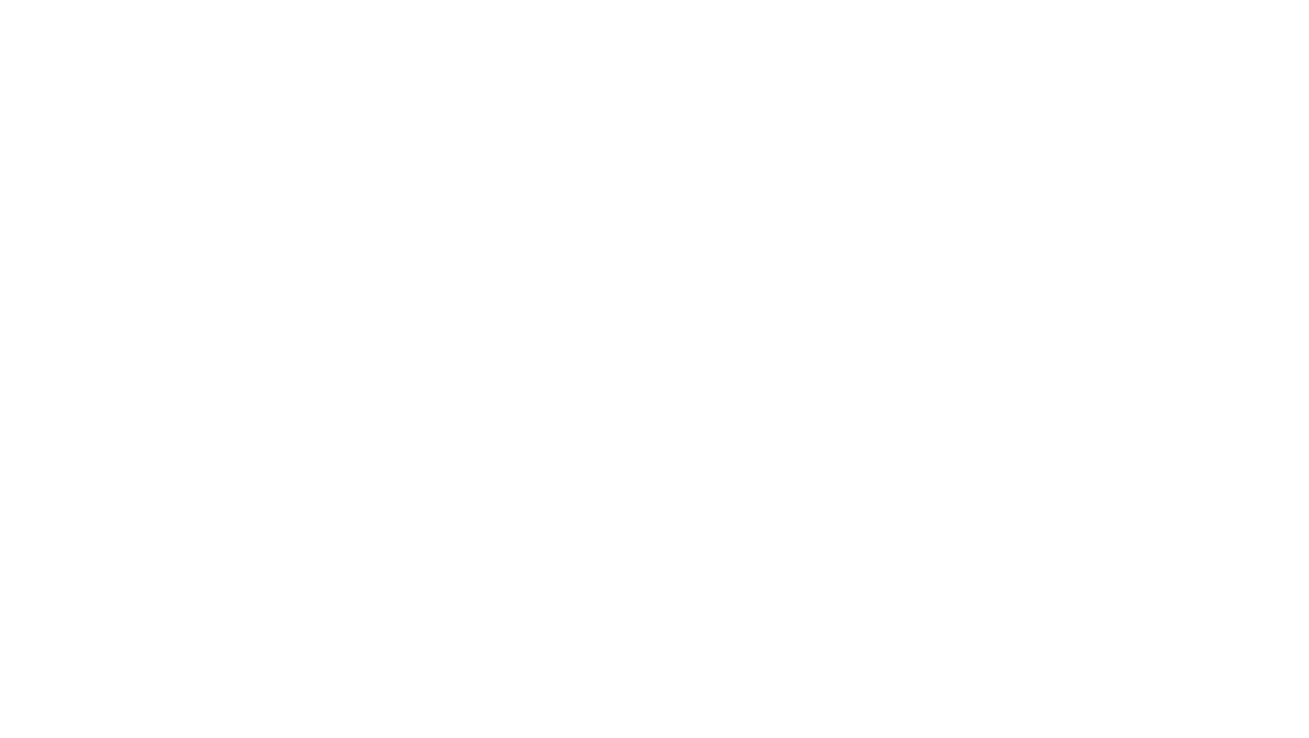 scroll, scrollTop: 0, scrollLeft: 0, axis: both 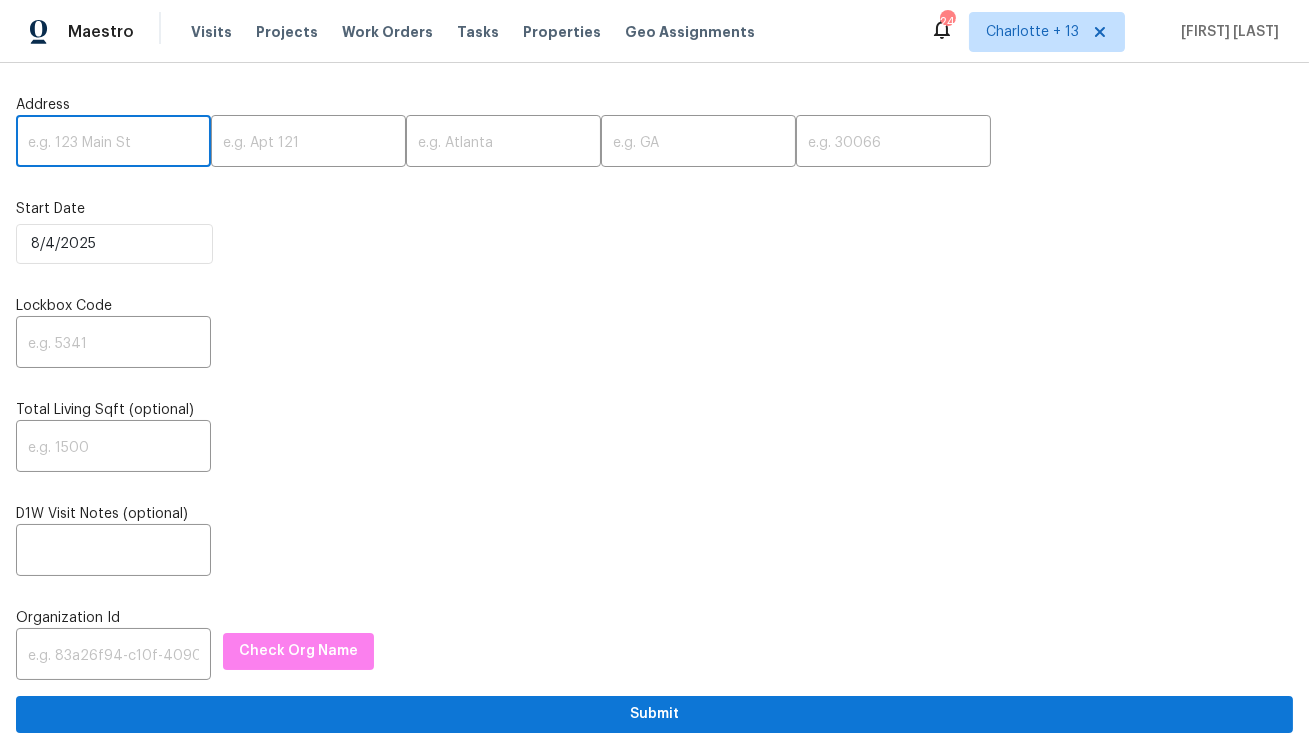 click at bounding box center [113, 143] 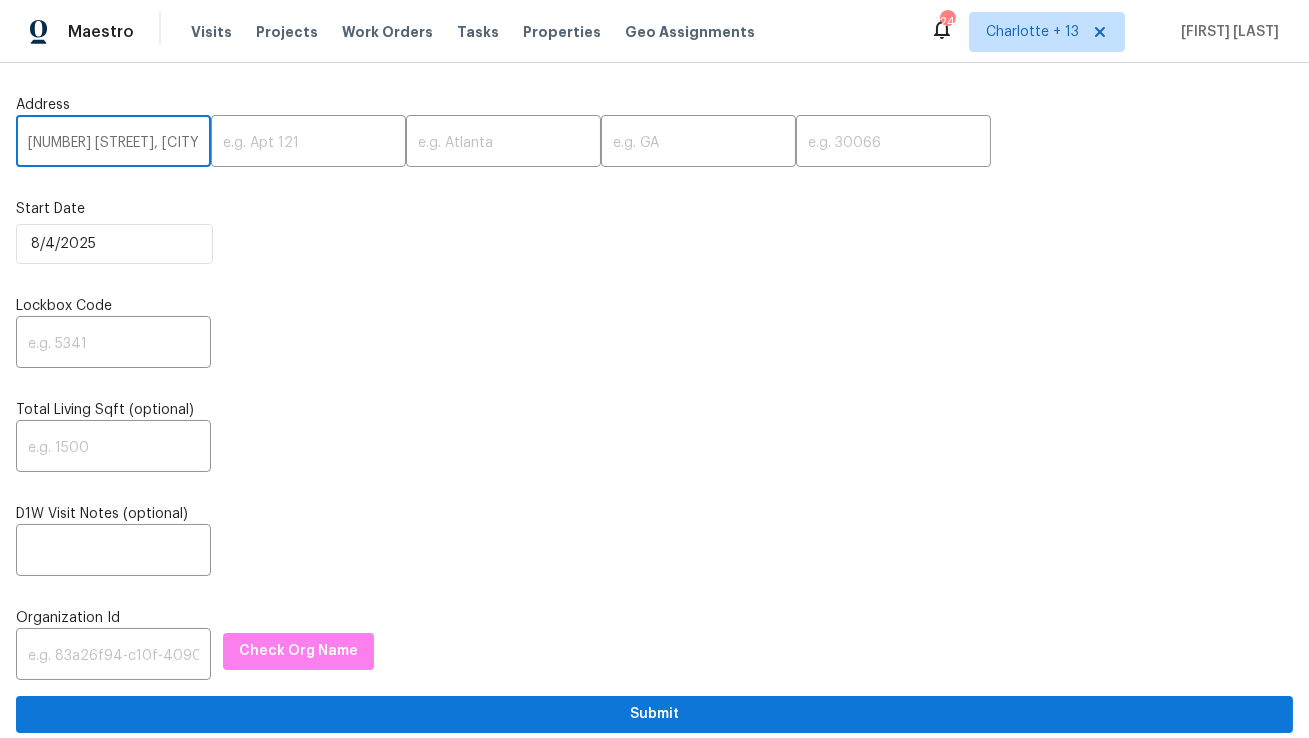 scroll, scrollTop: 0, scrollLeft: 93, axis: horizontal 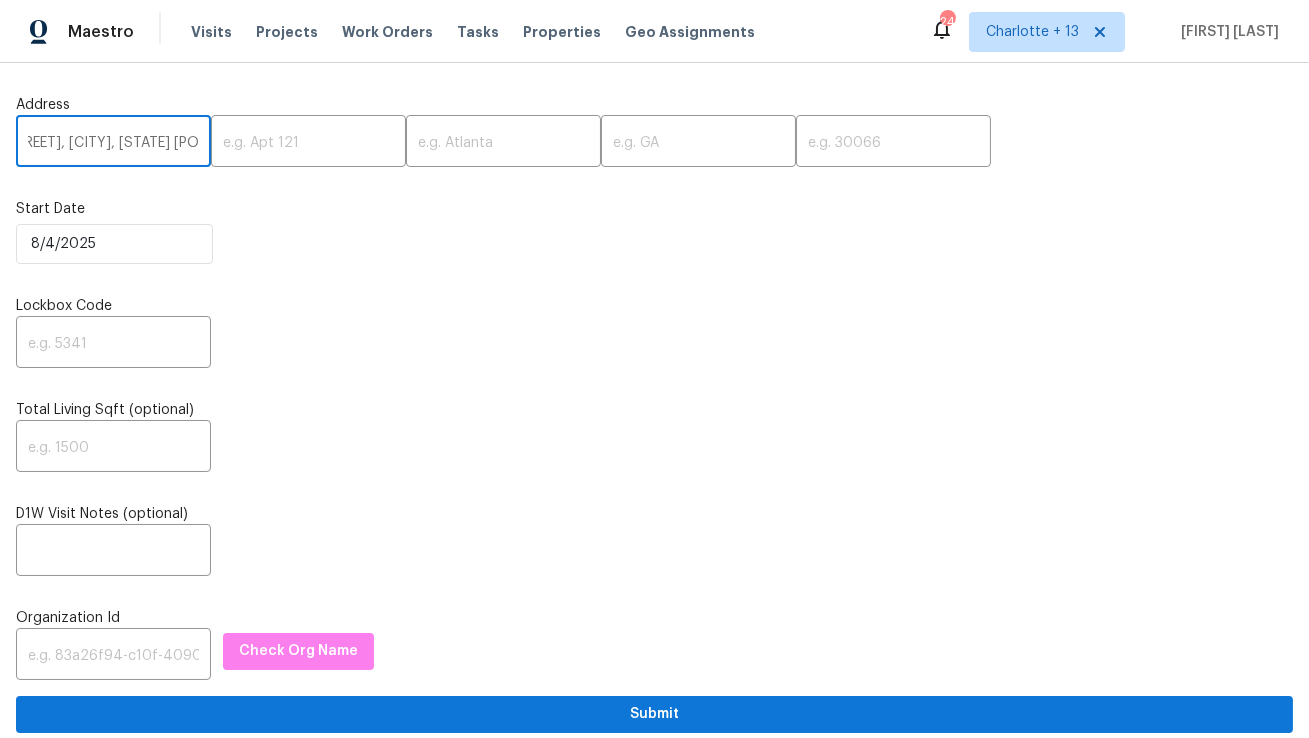 click on "[NUMBER] [STREET], [CITY], [STATE] [POSTAL_CODE]" at bounding box center [113, 143] 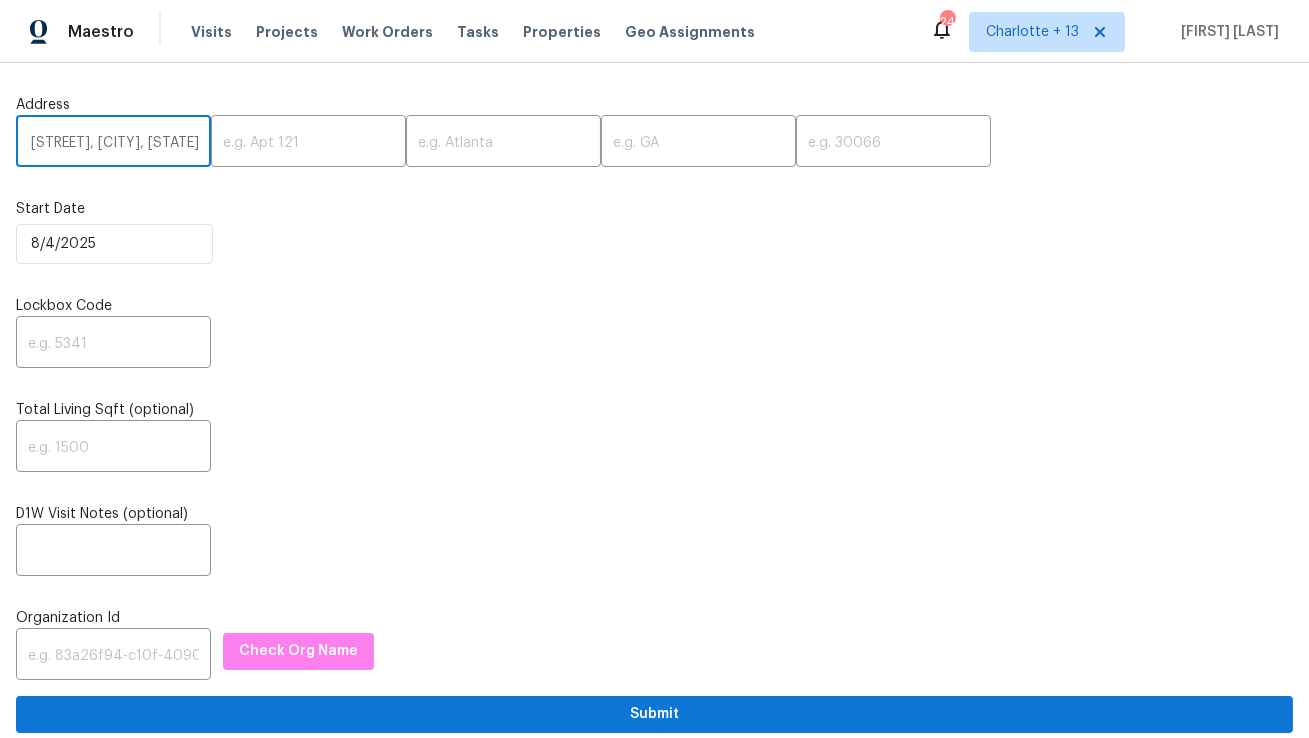 scroll, scrollTop: 0, scrollLeft: 46, axis: horizontal 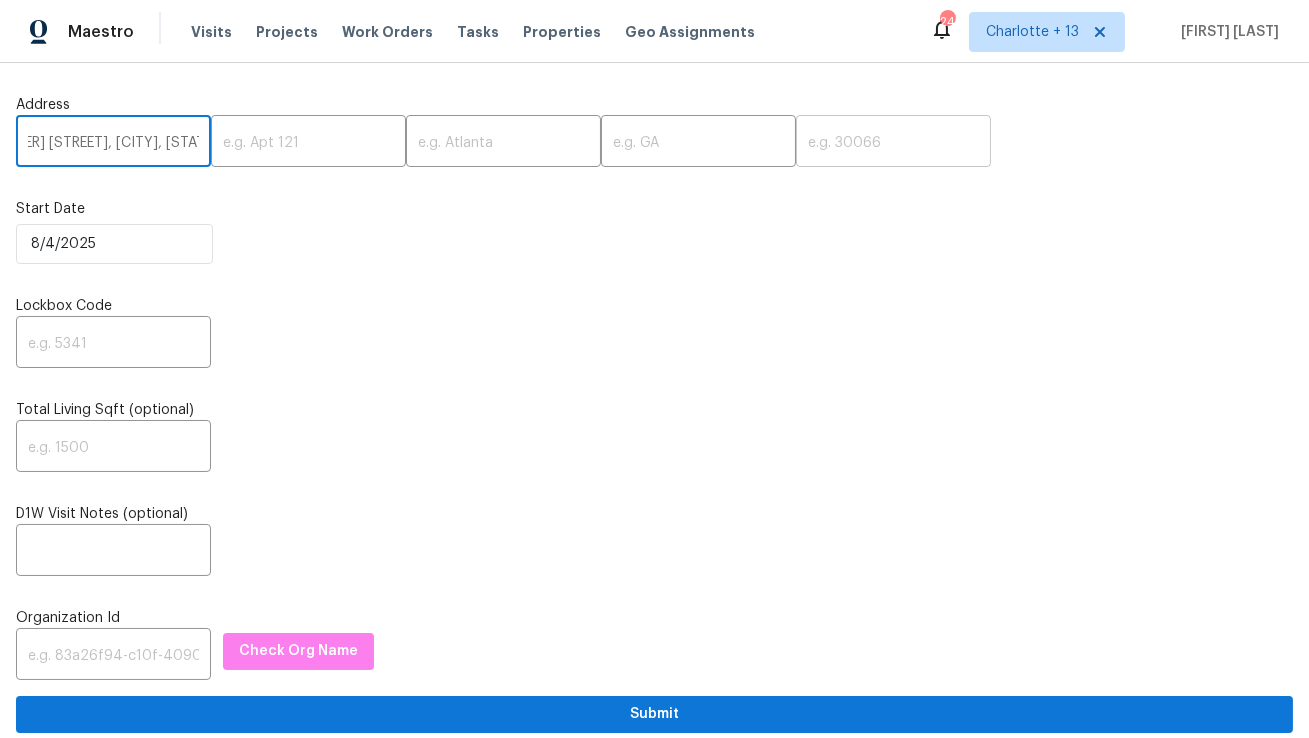 type on "[NUMBER] [STREET], [CITY], [STATE]" 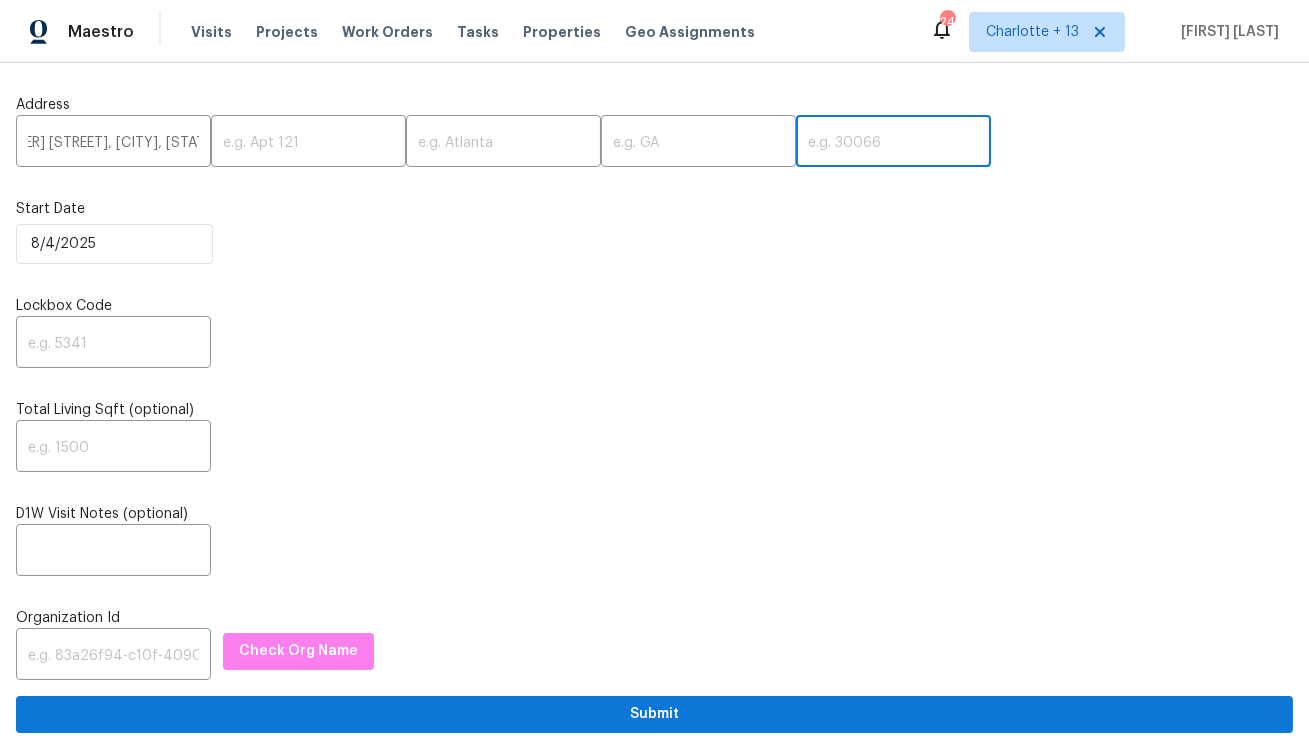 scroll, scrollTop: 0, scrollLeft: 0, axis: both 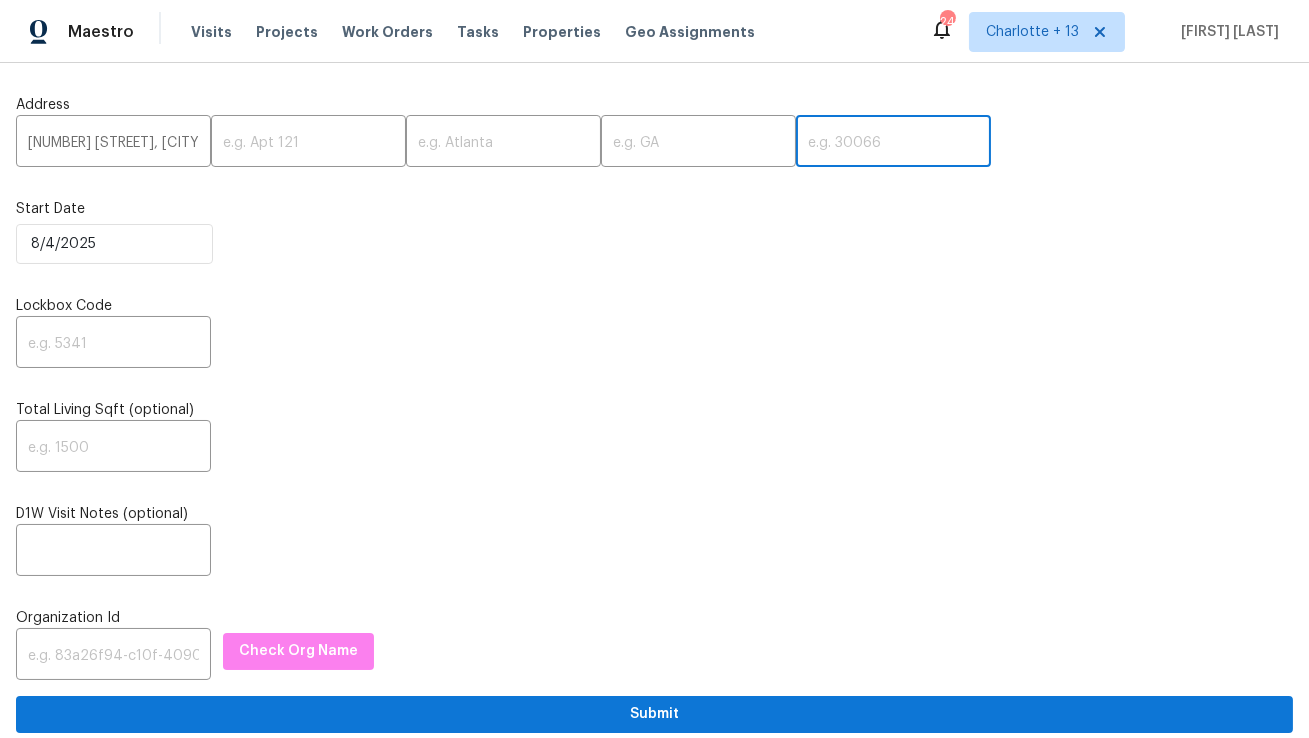 click at bounding box center (893, 143) 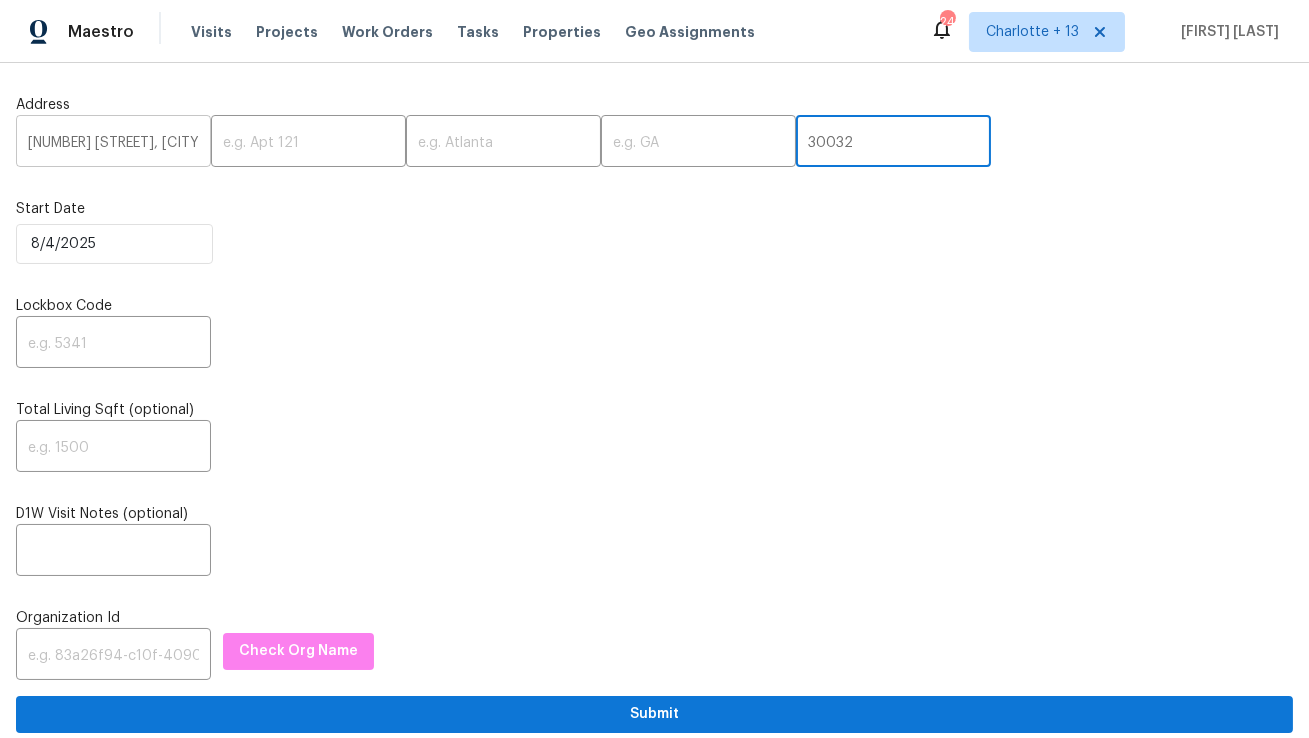 type on "30032" 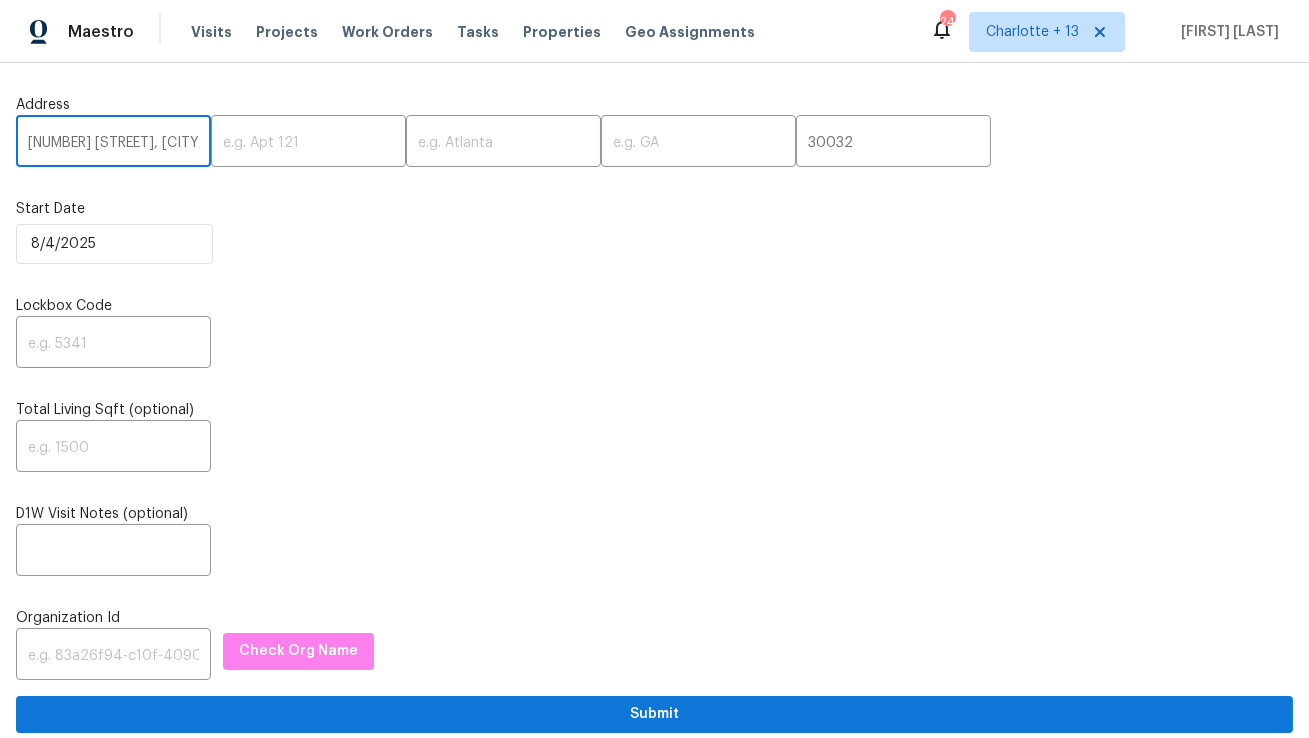 click on "[NUMBER] [STREET], [CITY], [STATE]" at bounding box center (113, 143) 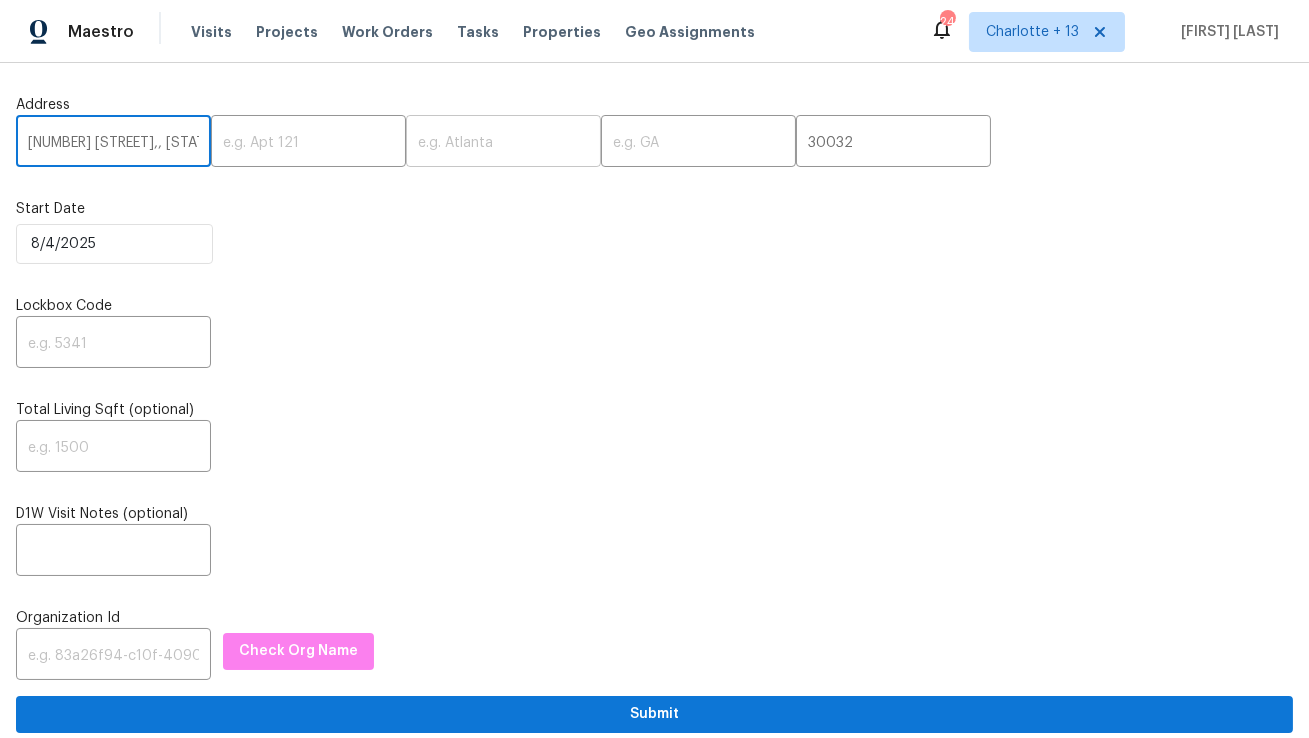 type on "[NUMBER] [STREET],, [STATE]" 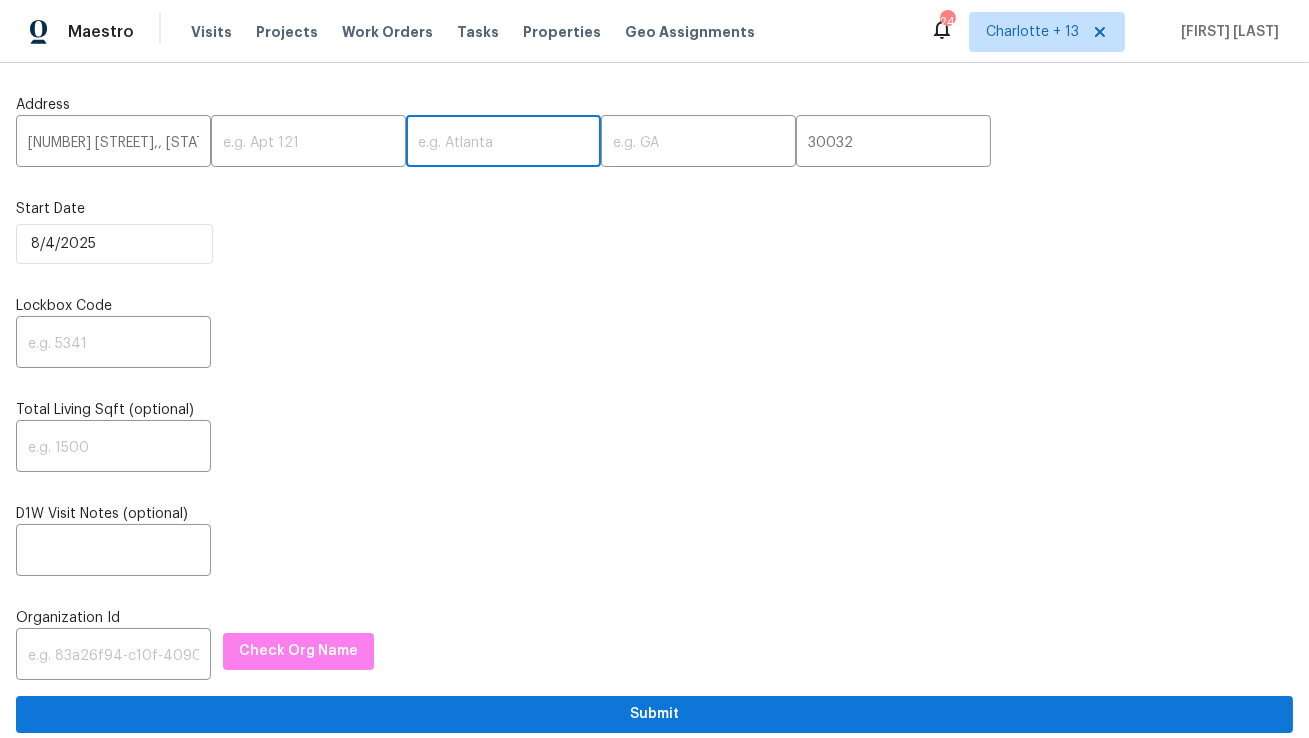 paste on "[CITY]" 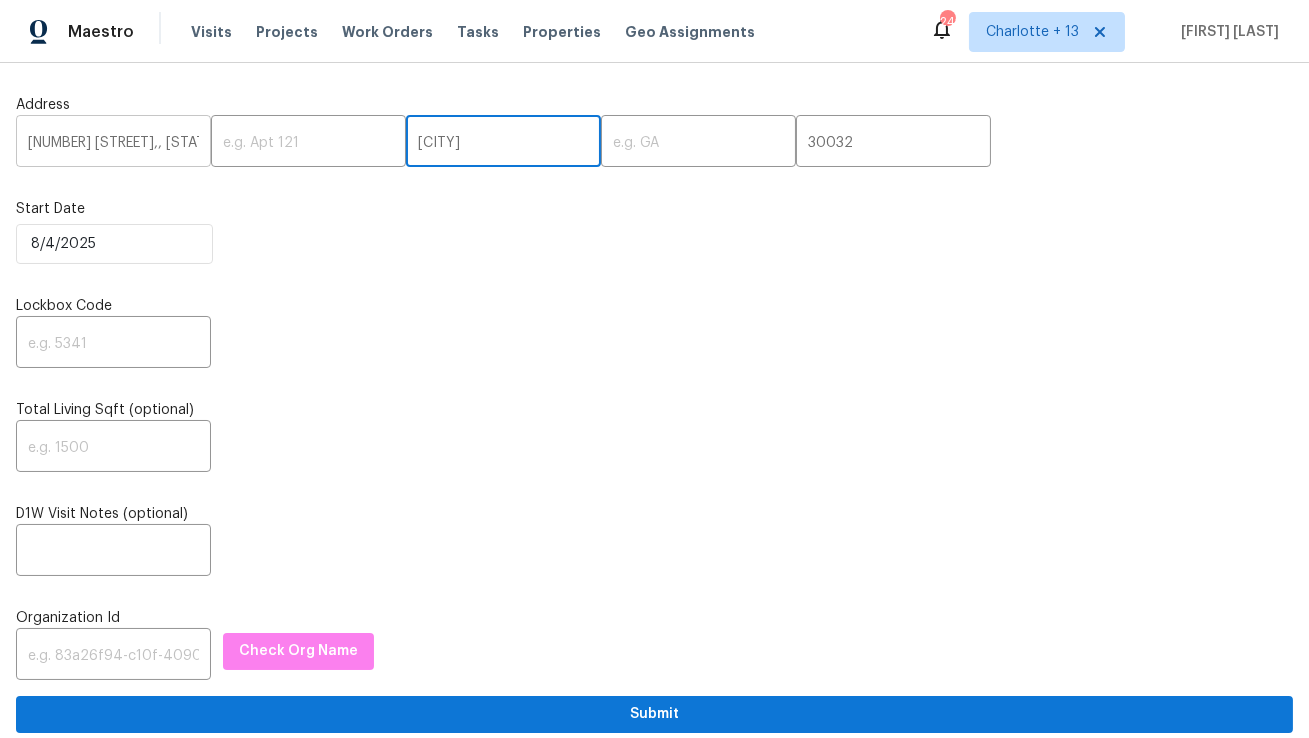 type on "[CITY]" 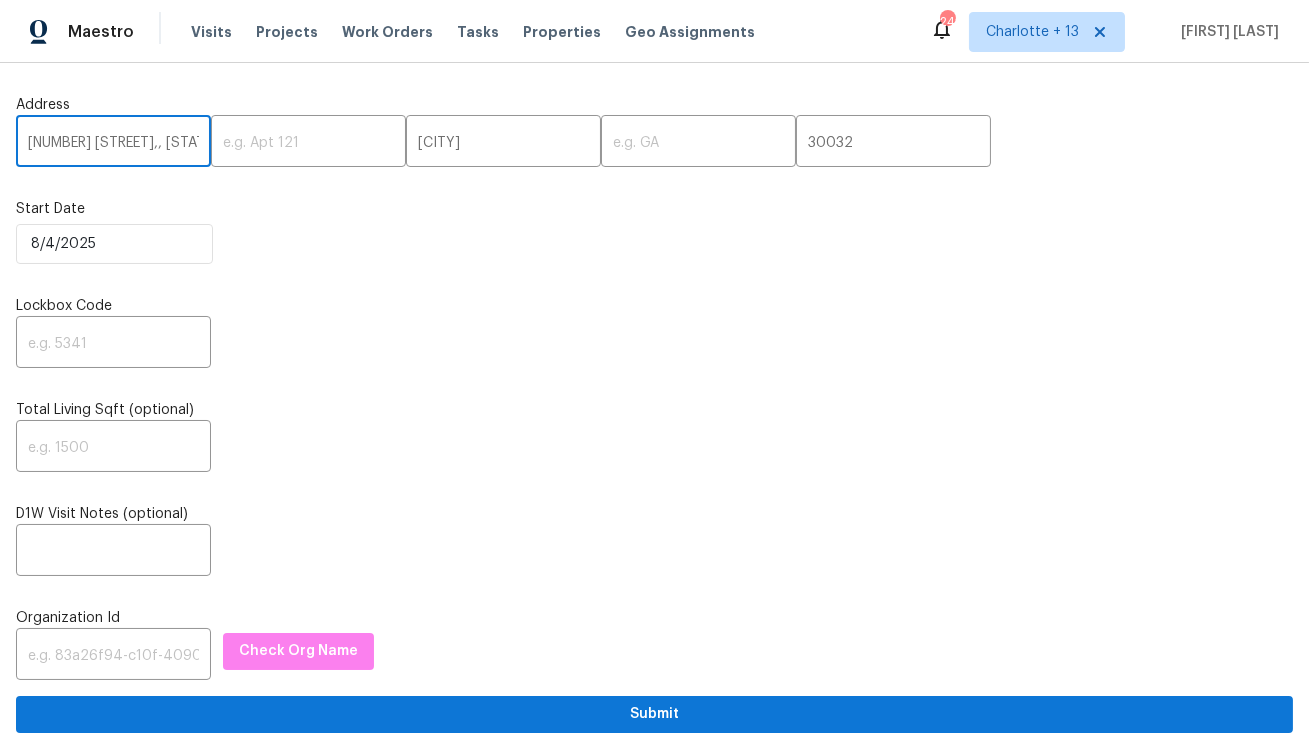 click on "[NUMBER] [STREET],, [STATE]" at bounding box center (113, 143) 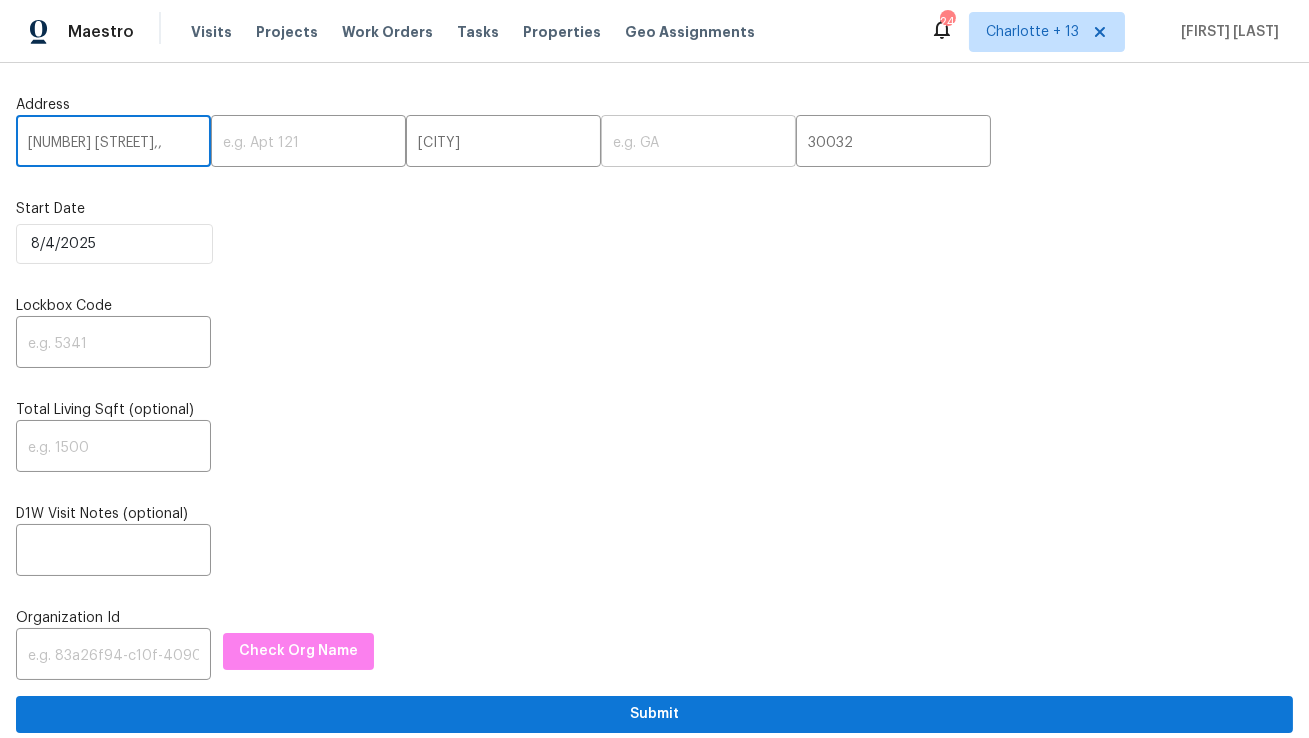 type on "[NUMBER] [STREET],," 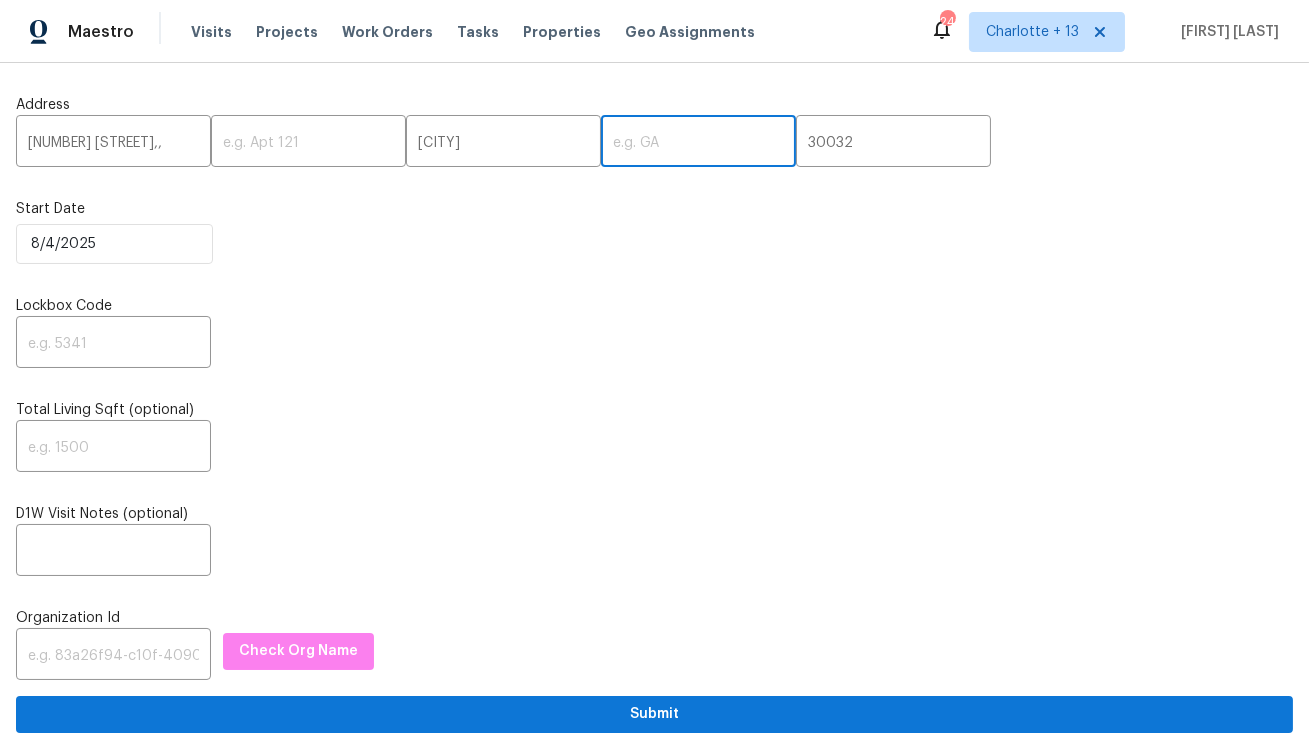 paste on "GA" 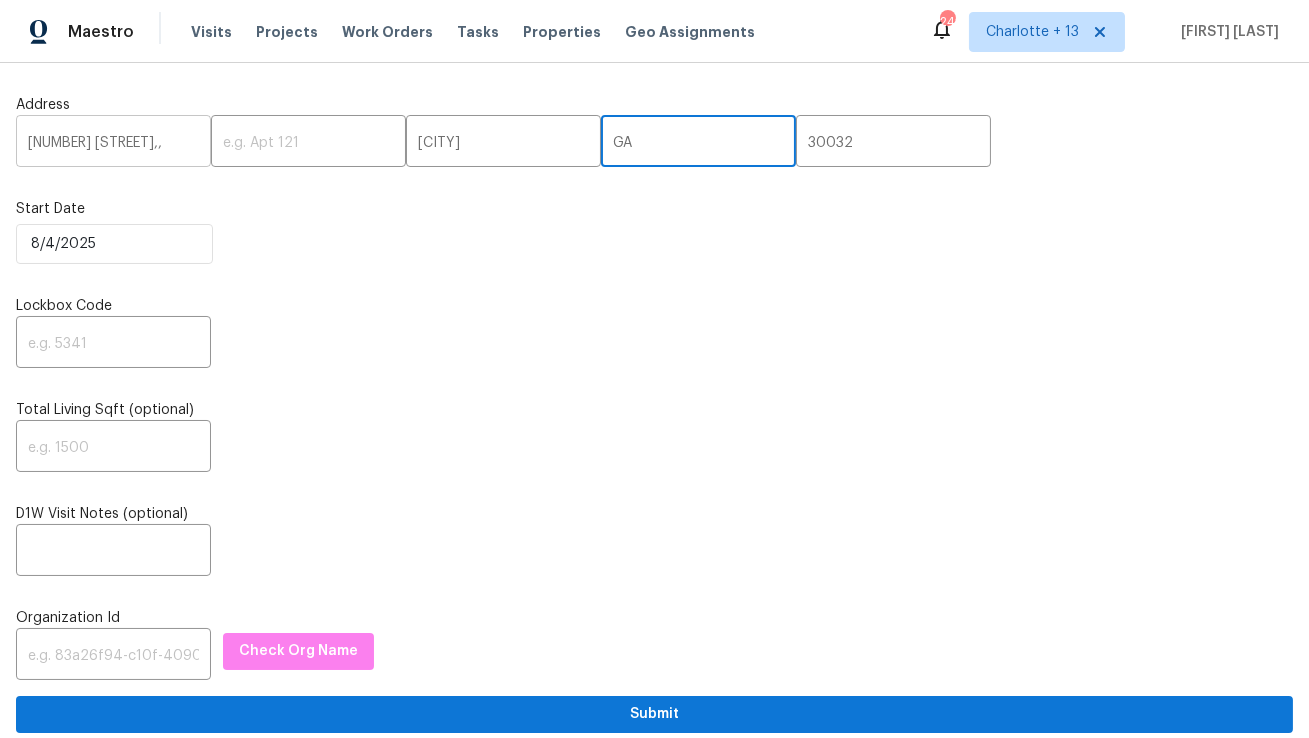 type on "GA" 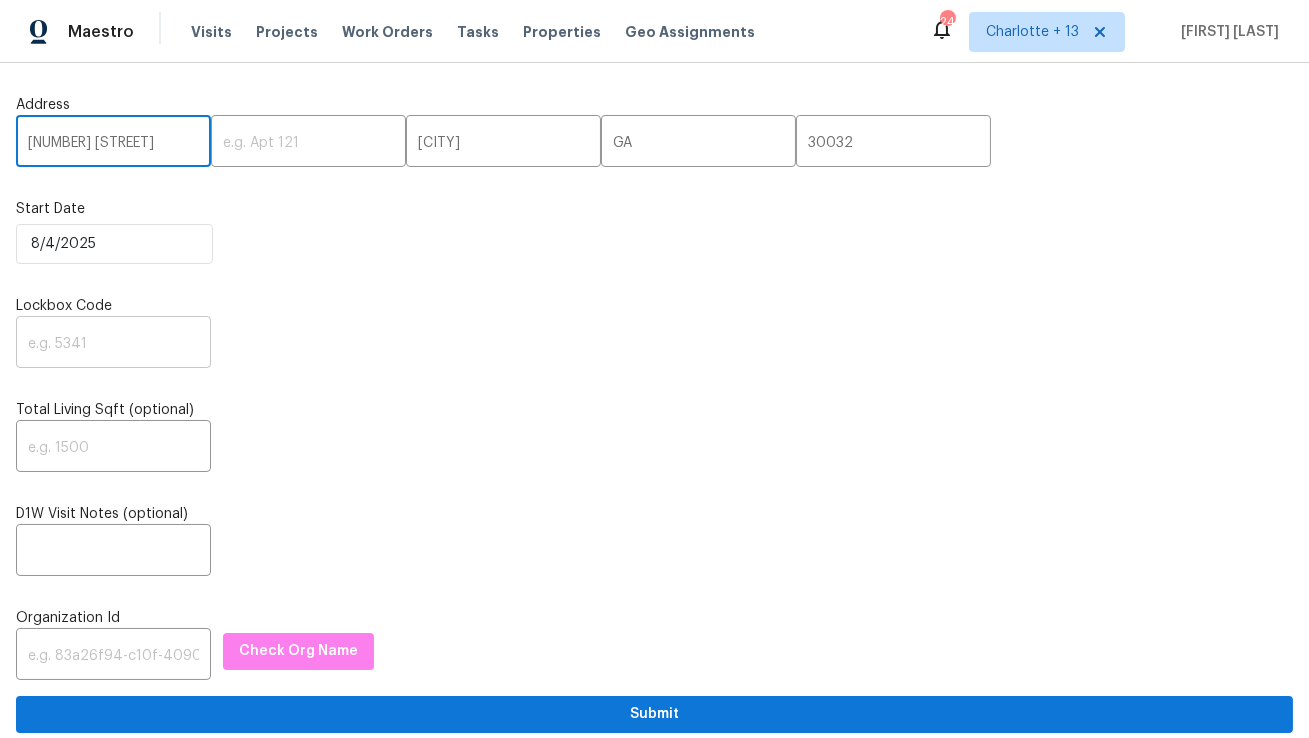 type on "[NUMBER] [STREET]" 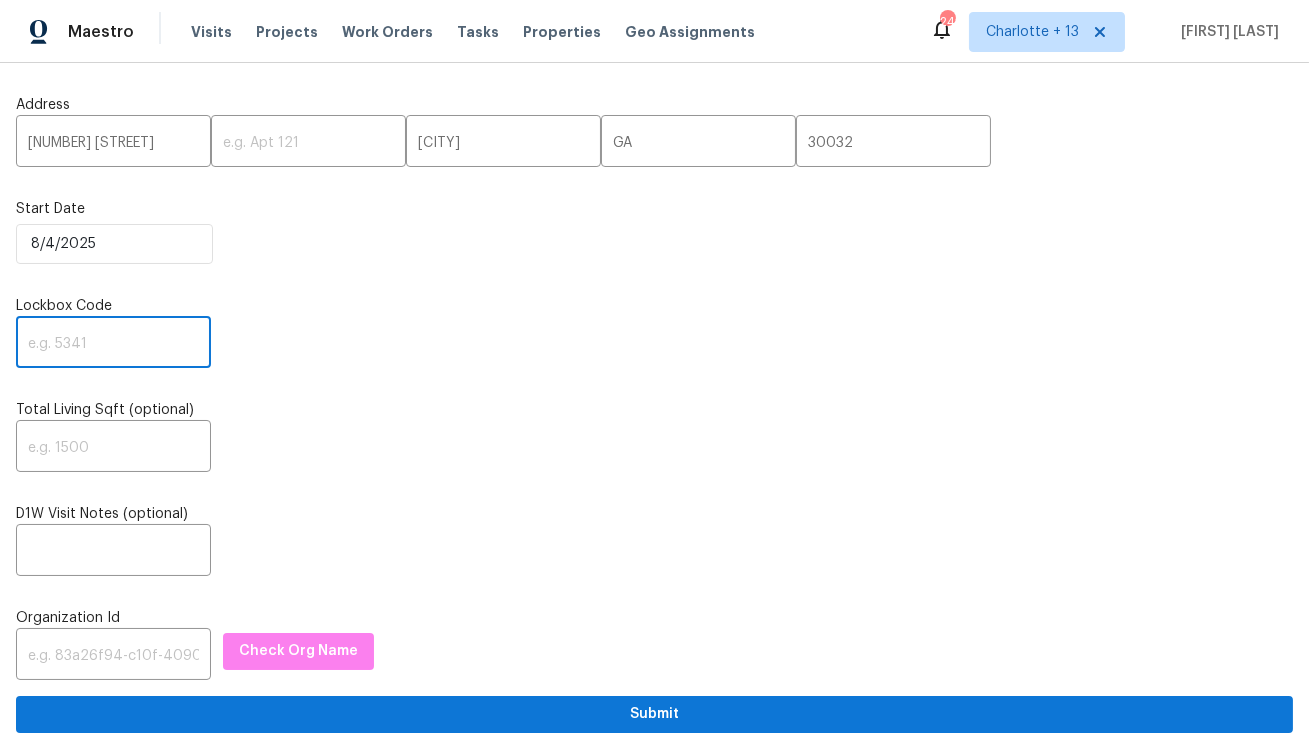 paste on "3236" 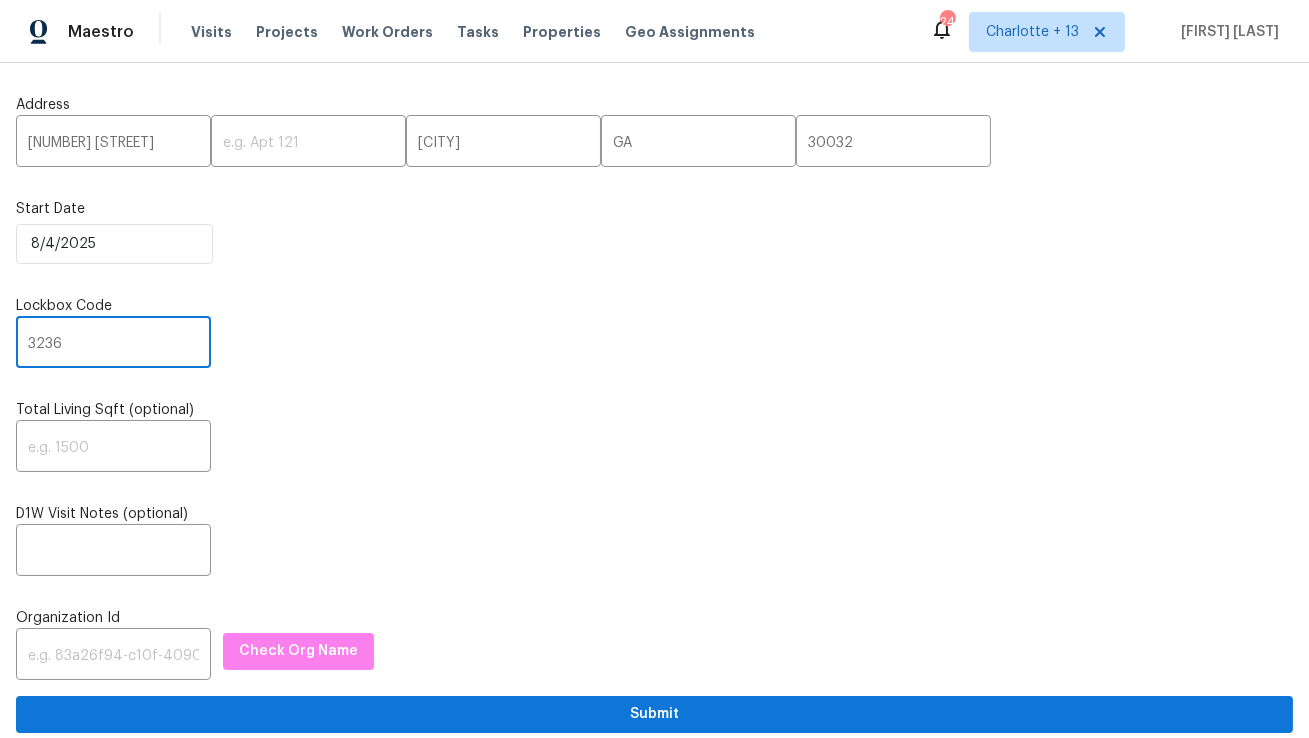 type on "3236" 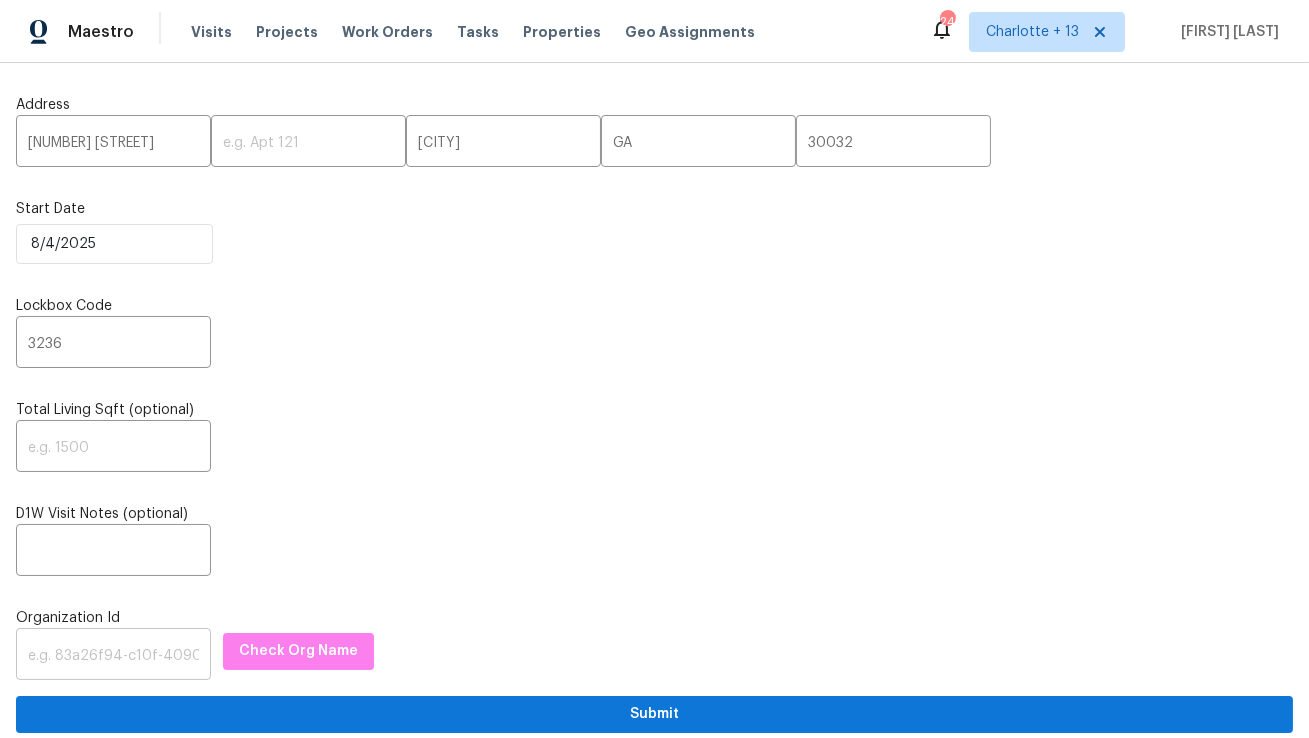 click at bounding box center [113, 656] 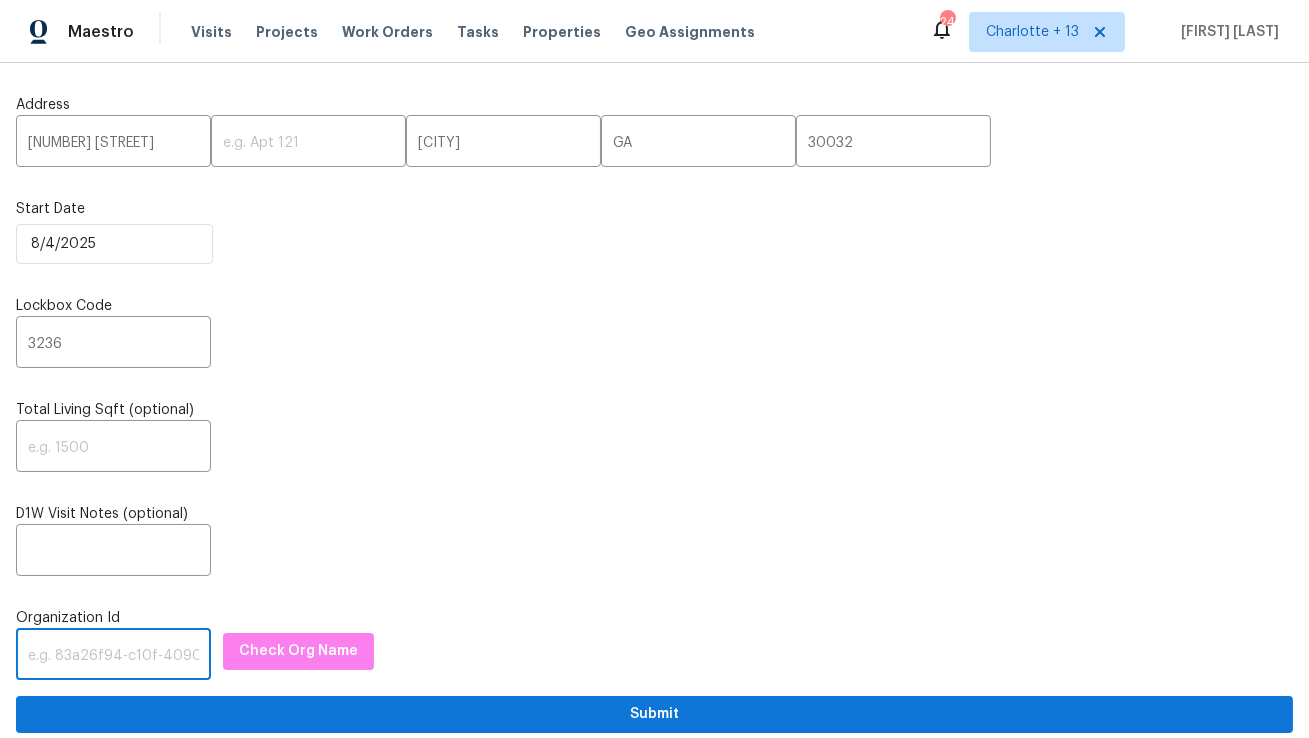 paste on "1349d153-b359-4f9b-b4dd-758ff939cc37" 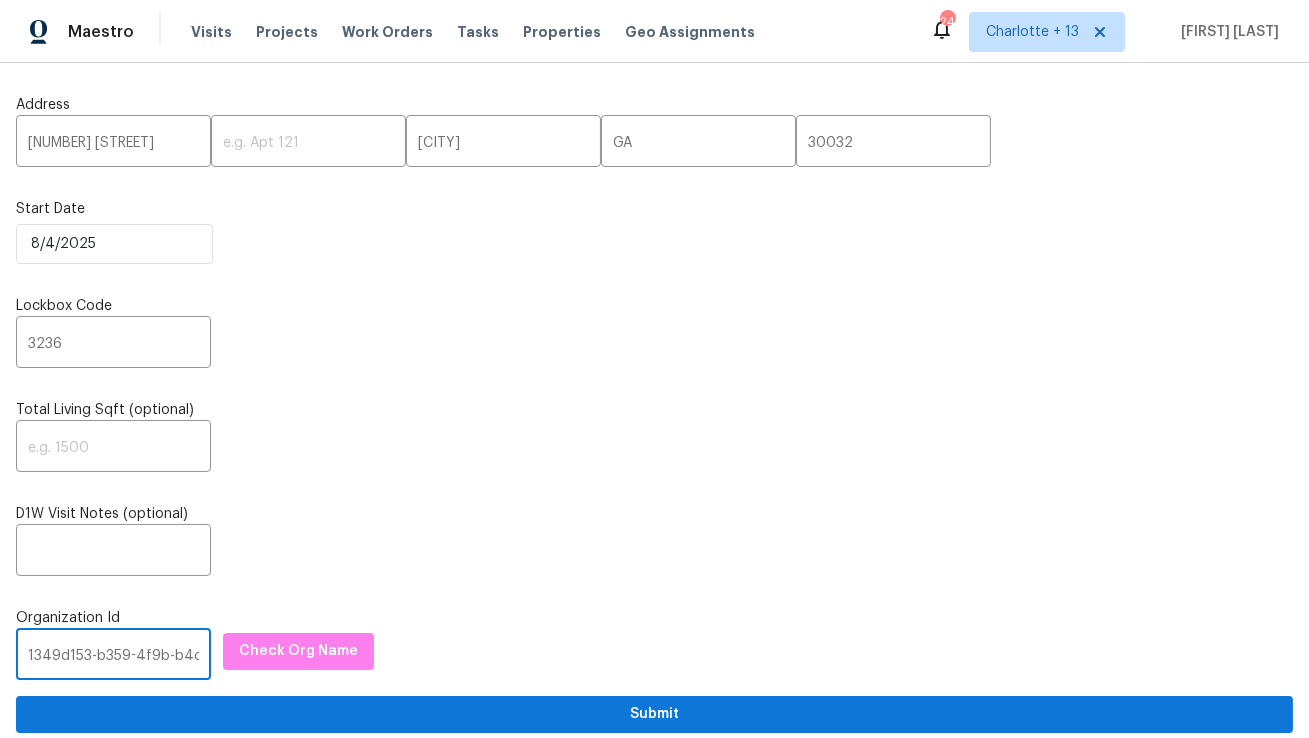 scroll, scrollTop: 0, scrollLeft: 118, axis: horizontal 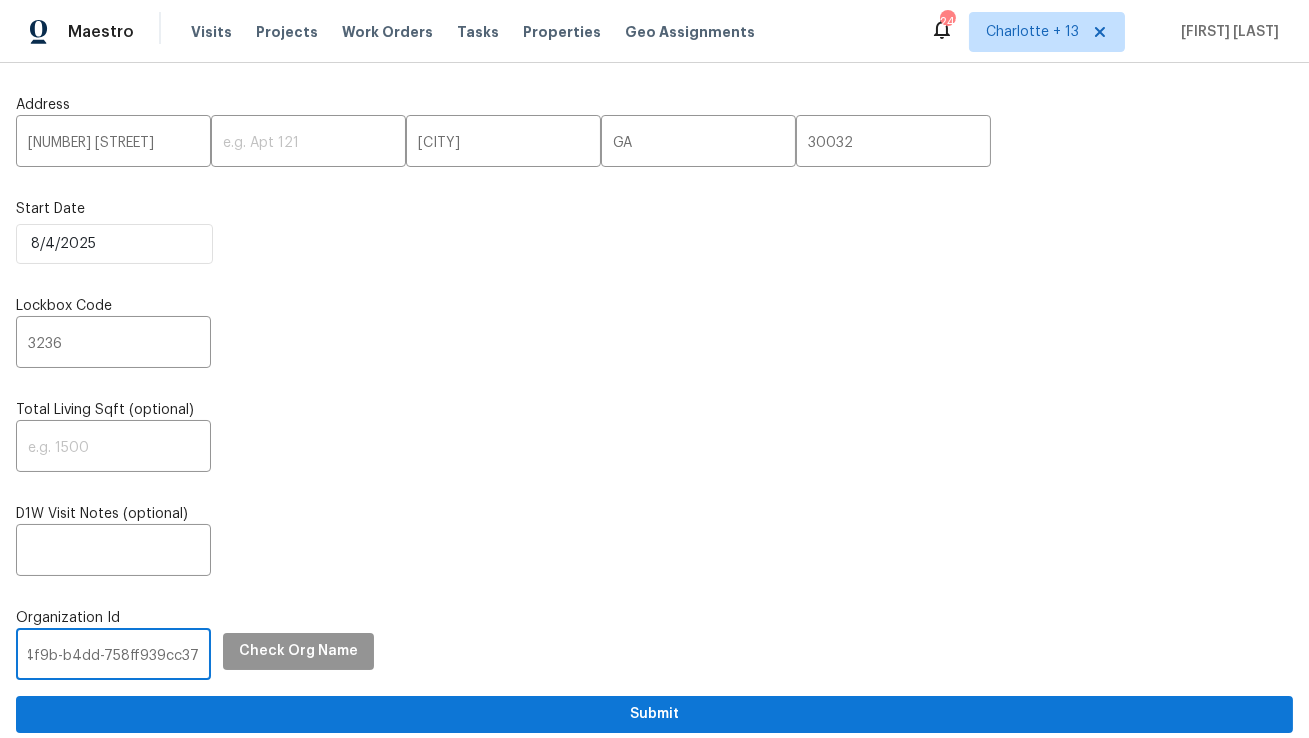 type on "1349d153-b359-4f9b-b4dd-758ff939cc37" 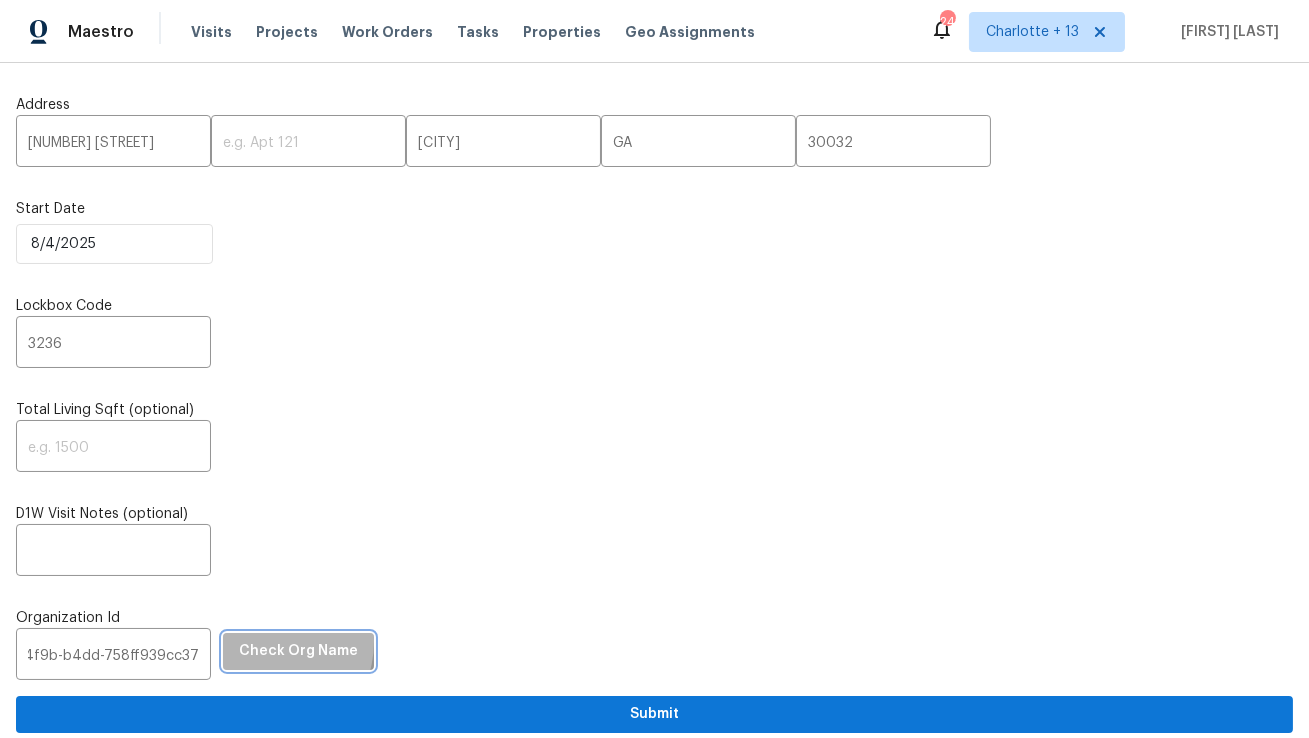 scroll, scrollTop: 0, scrollLeft: 0, axis: both 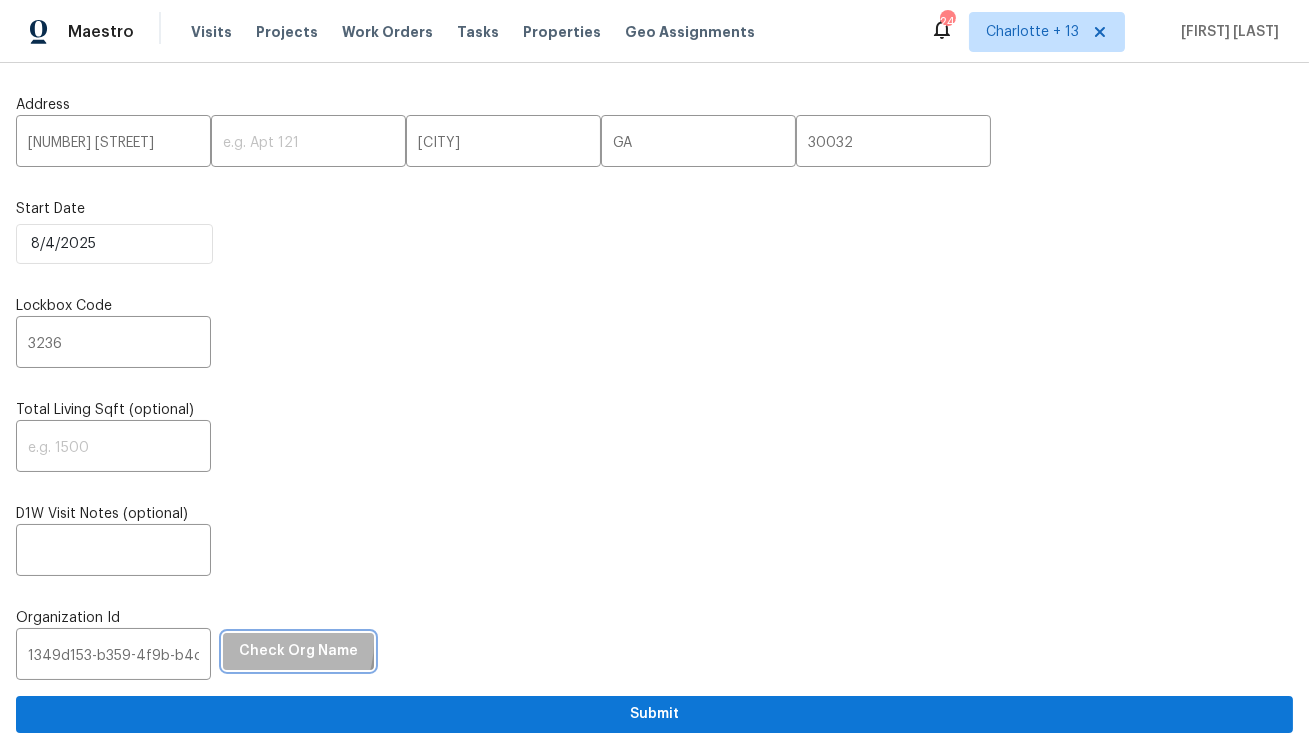 click on "Check Org Name" at bounding box center (298, 651) 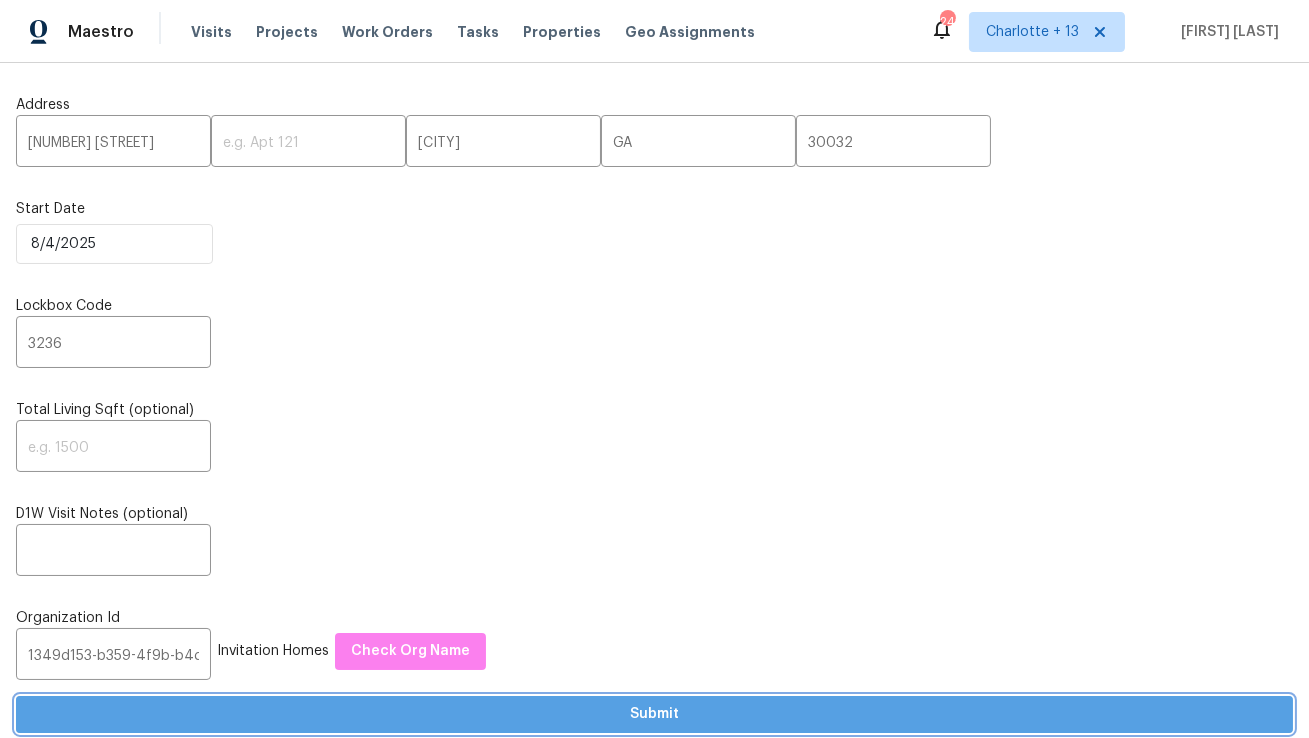 click on "Submit" at bounding box center (654, 714) 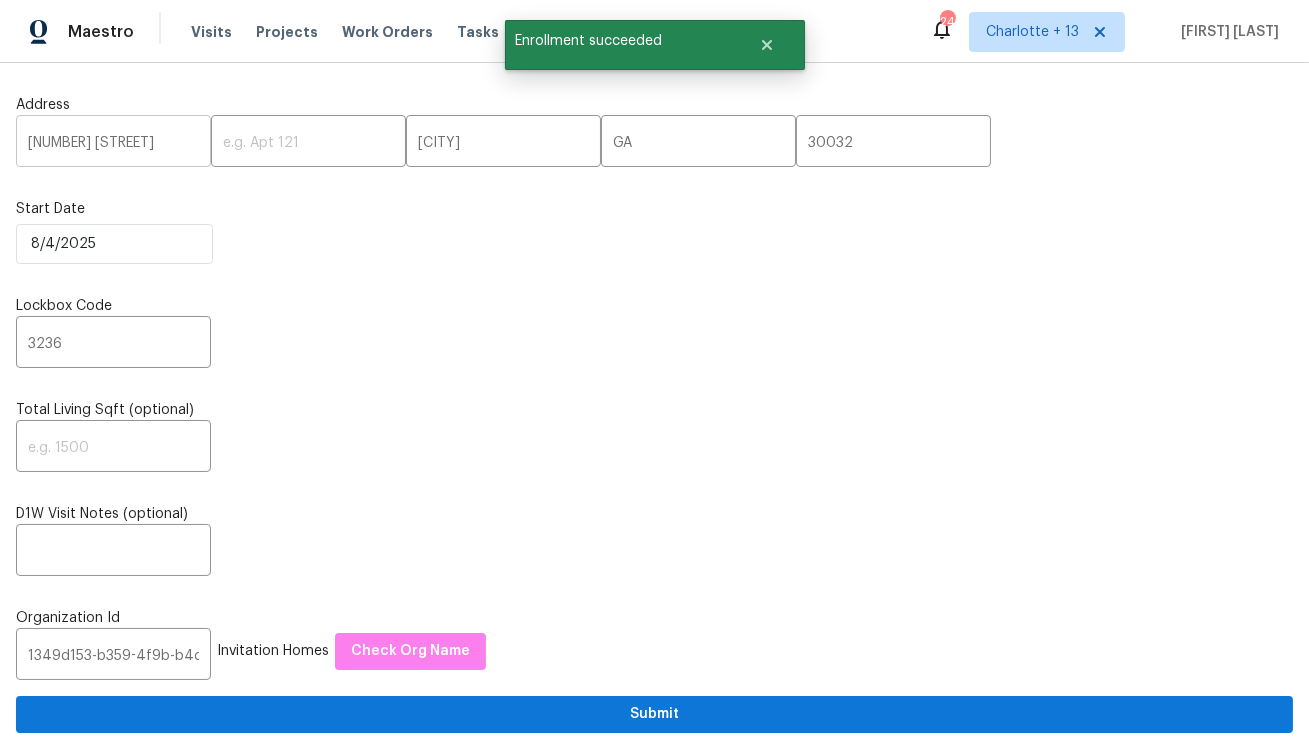 click on "[NUMBER] [STREET]" at bounding box center (113, 143) 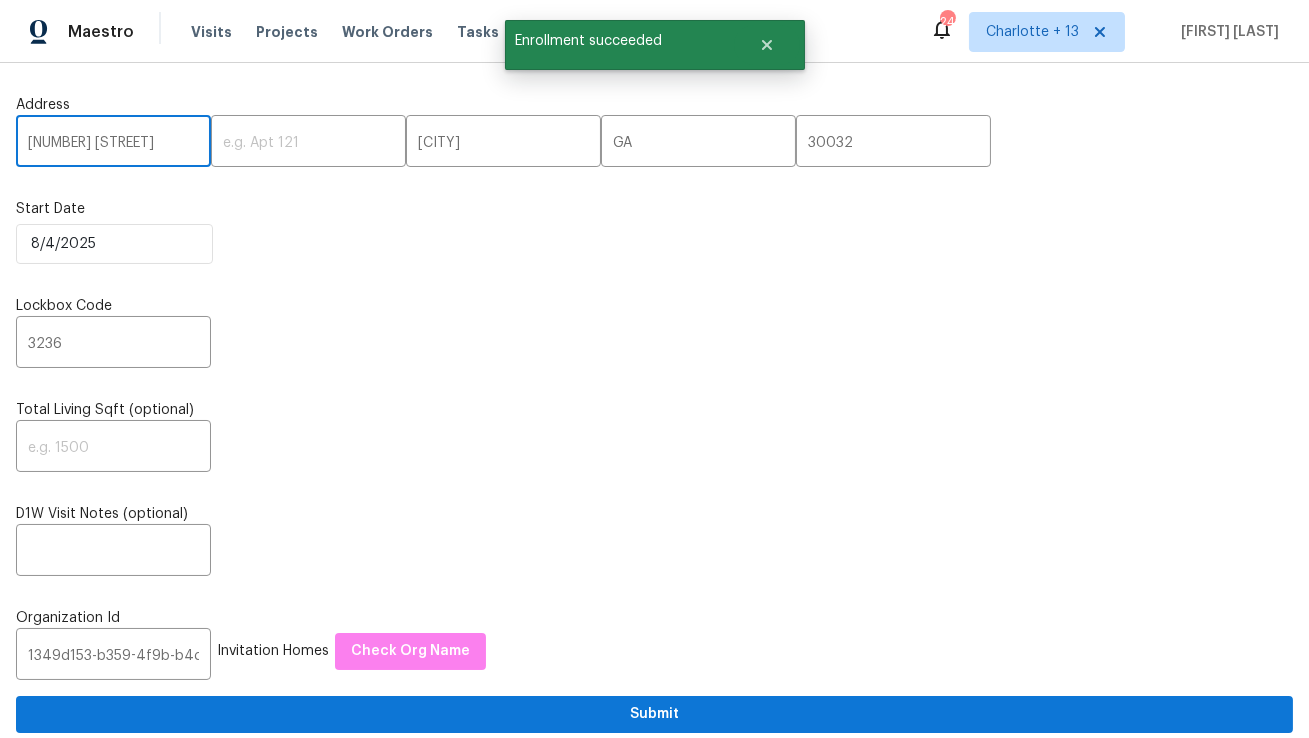 click on "[NUMBER] [STREET]" at bounding box center (113, 143) 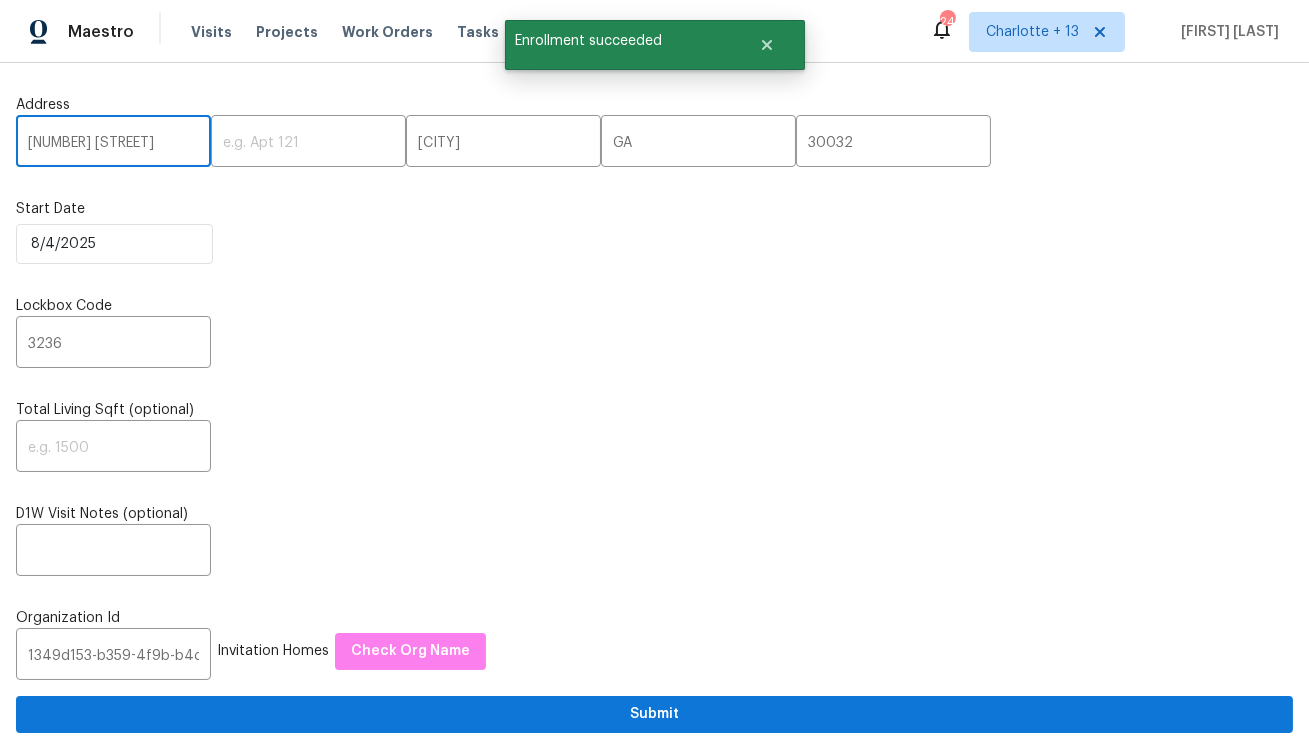 click on "[NUMBER] [STREET]" at bounding box center (113, 143) 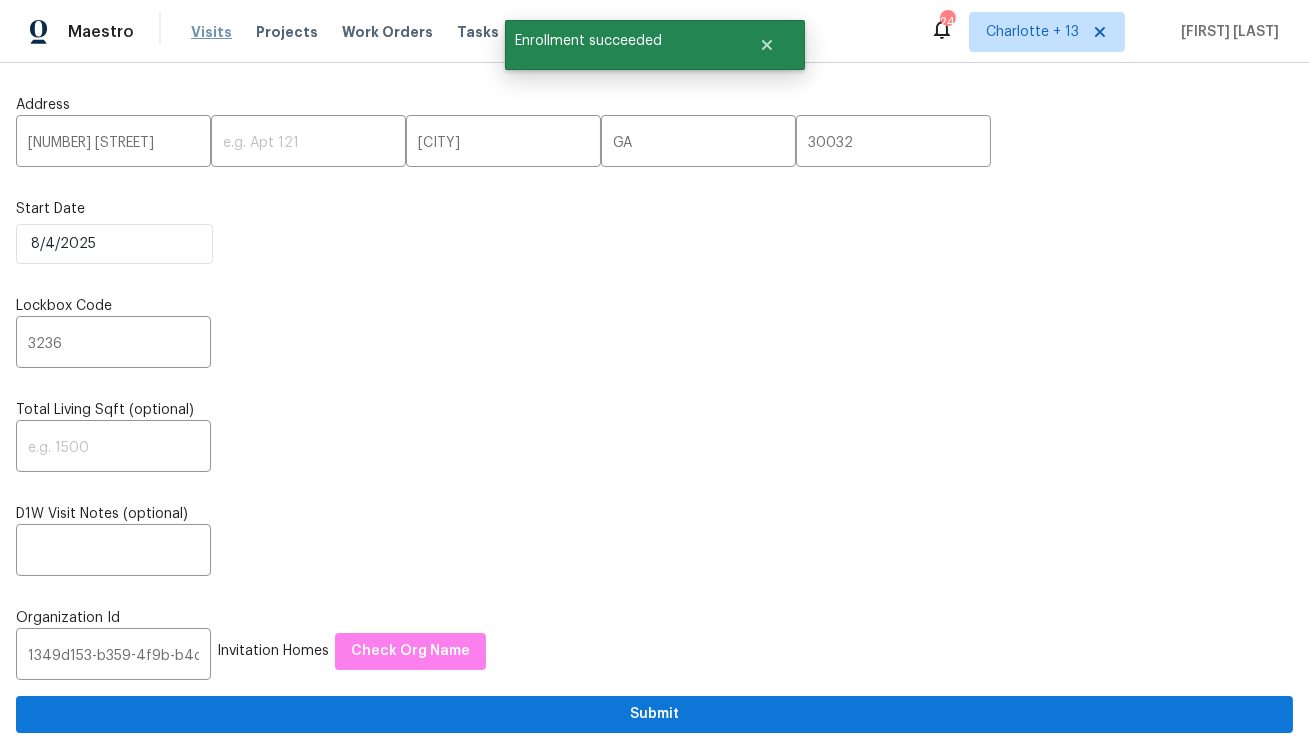 click on "Visits" at bounding box center [211, 32] 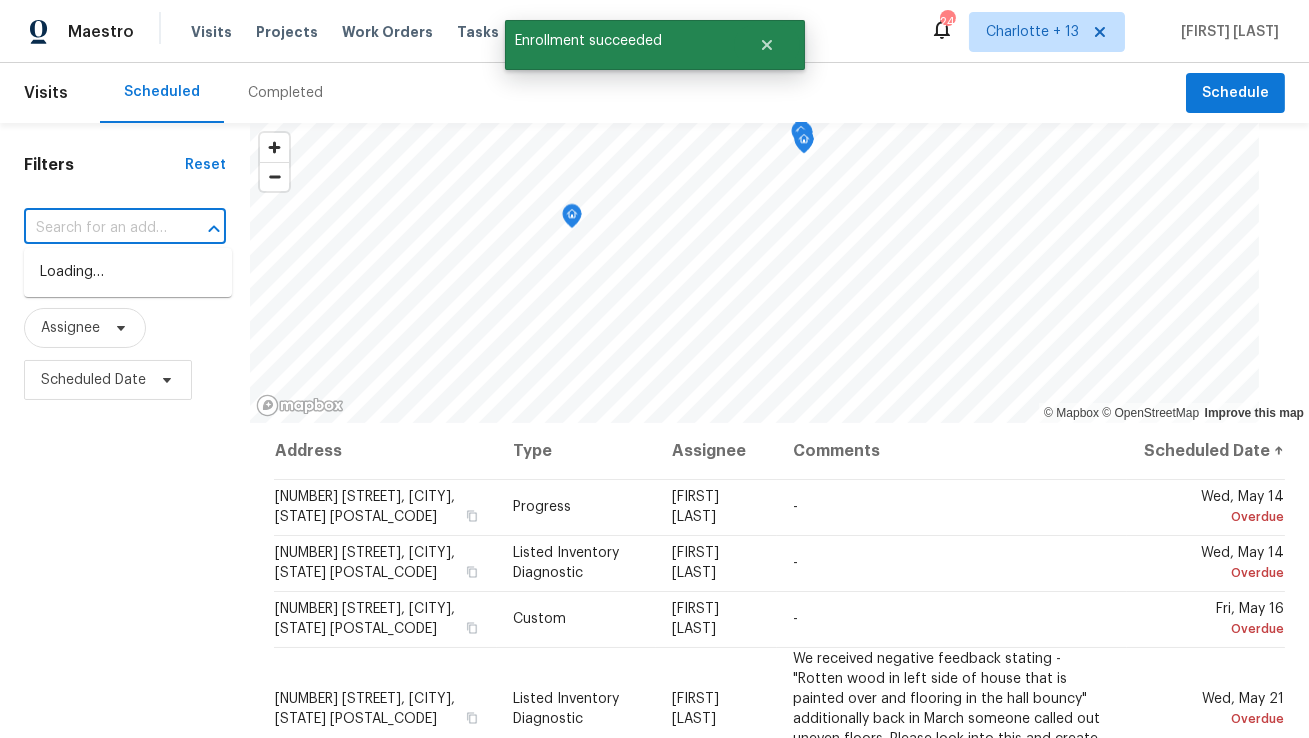 click at bounding box center (97, 228) 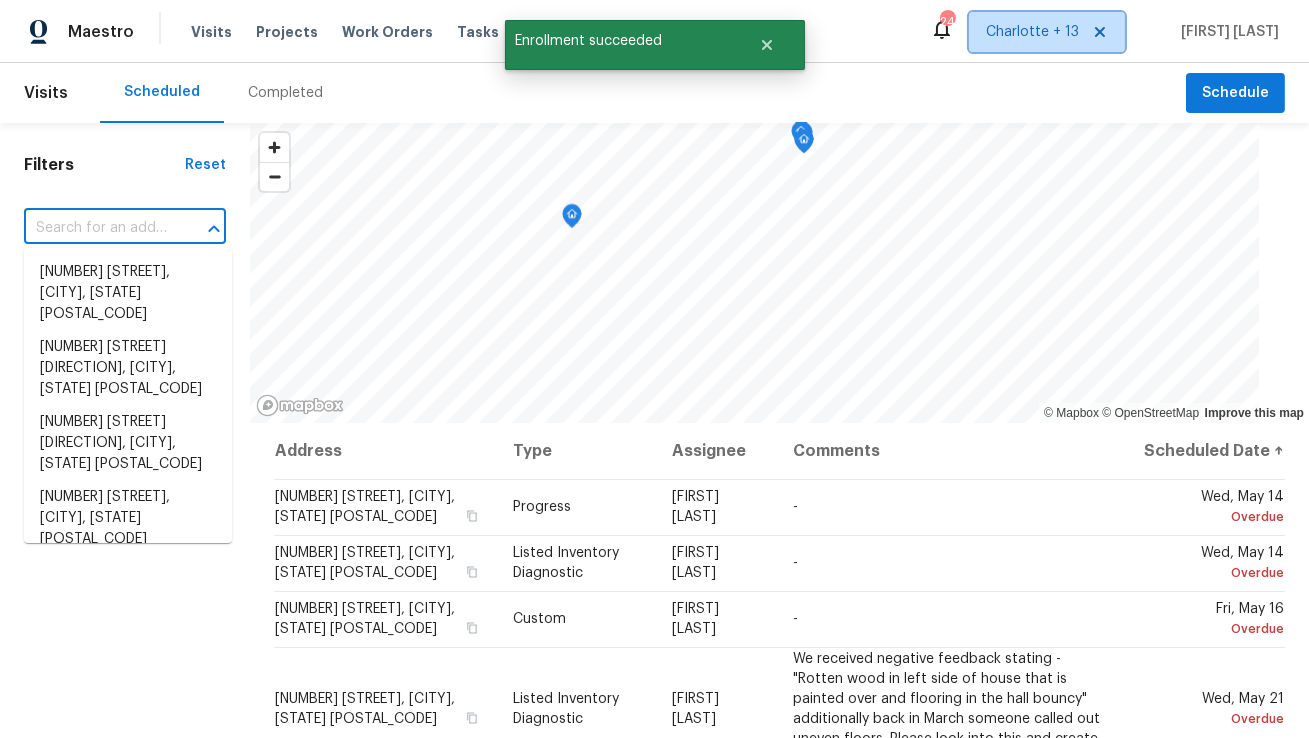 click on "Charlotte + 13" at bounding box center (1032, 32) 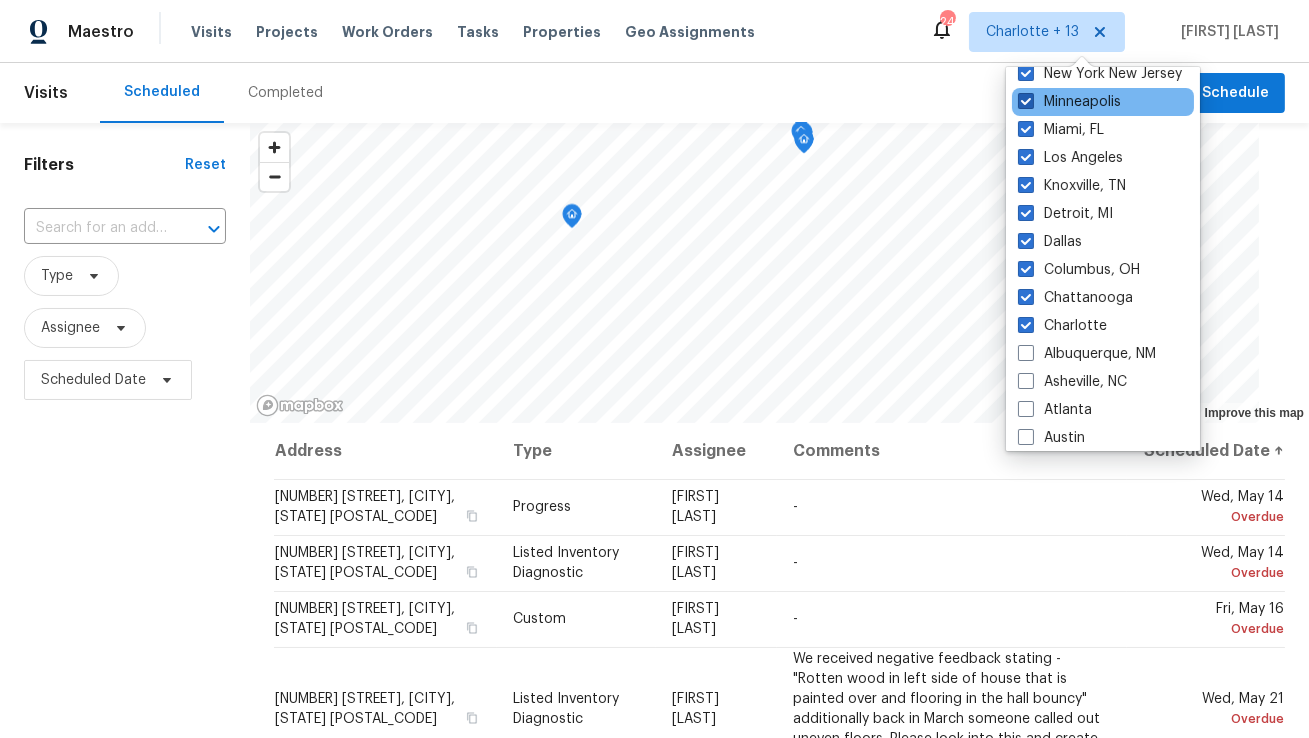 scroll, scrollTop: 318, scrollLeft: 0, axis: vertical 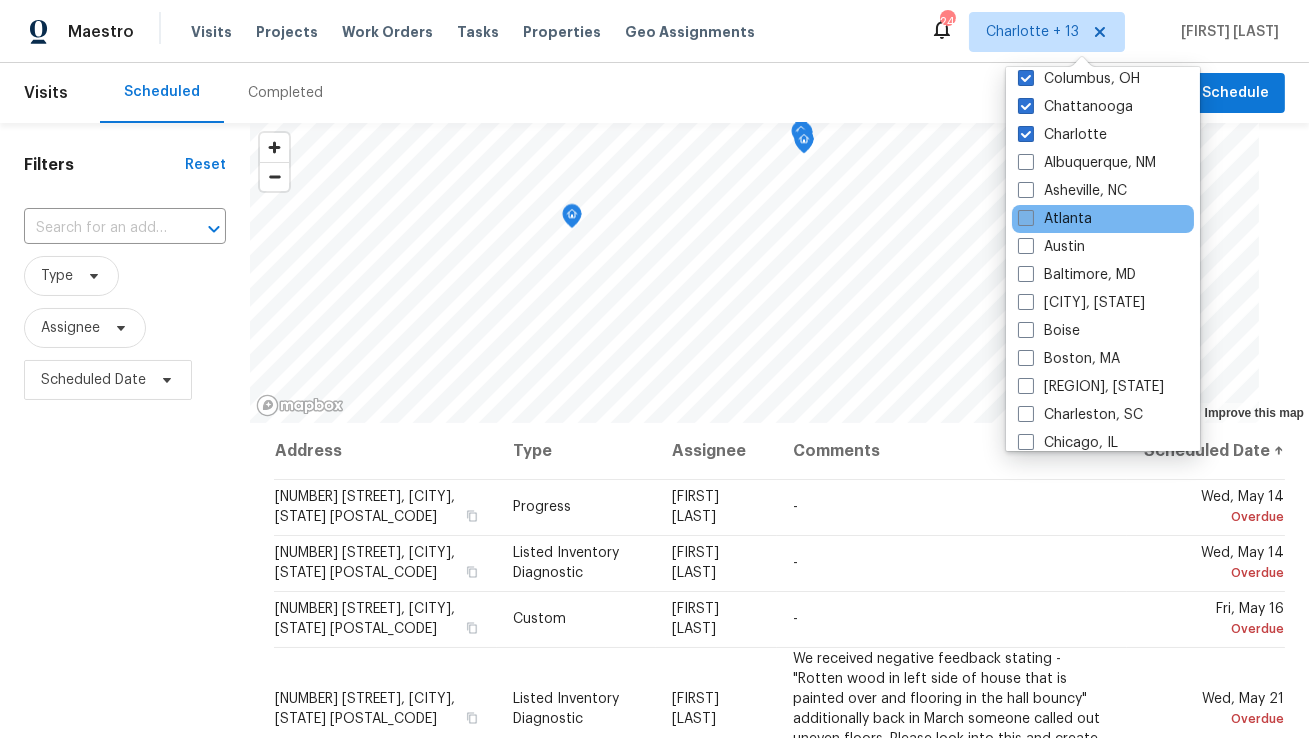 click on "Atlanta" at bounding box center [1055, 219] 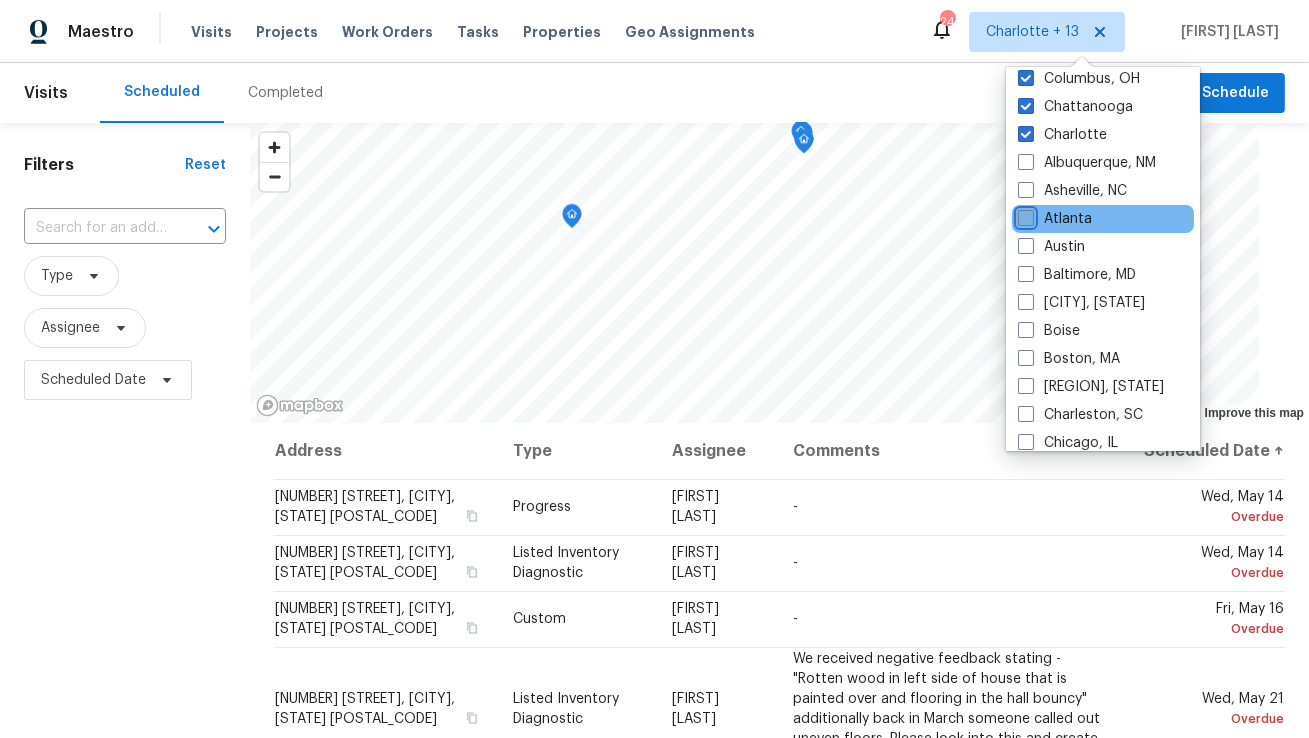 click on "Atlanta" at bounding box center (1024, 215) 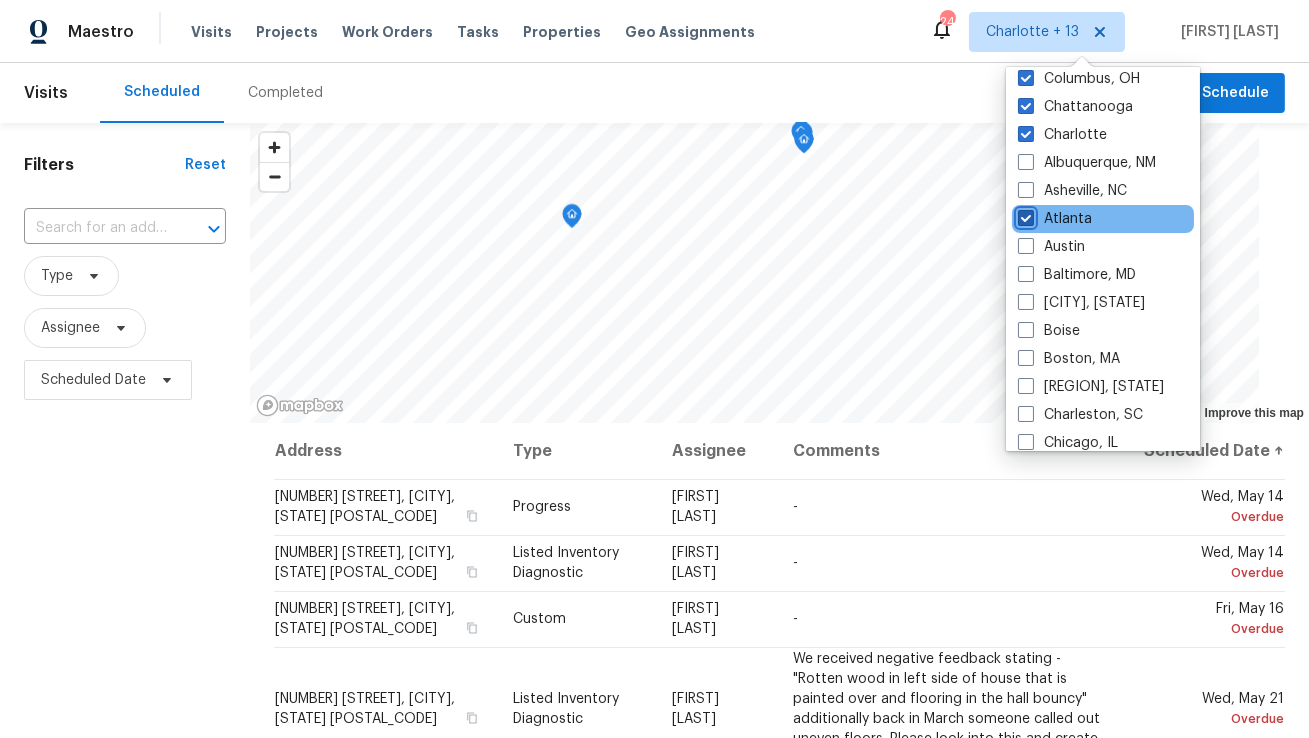 checkbox on "true" 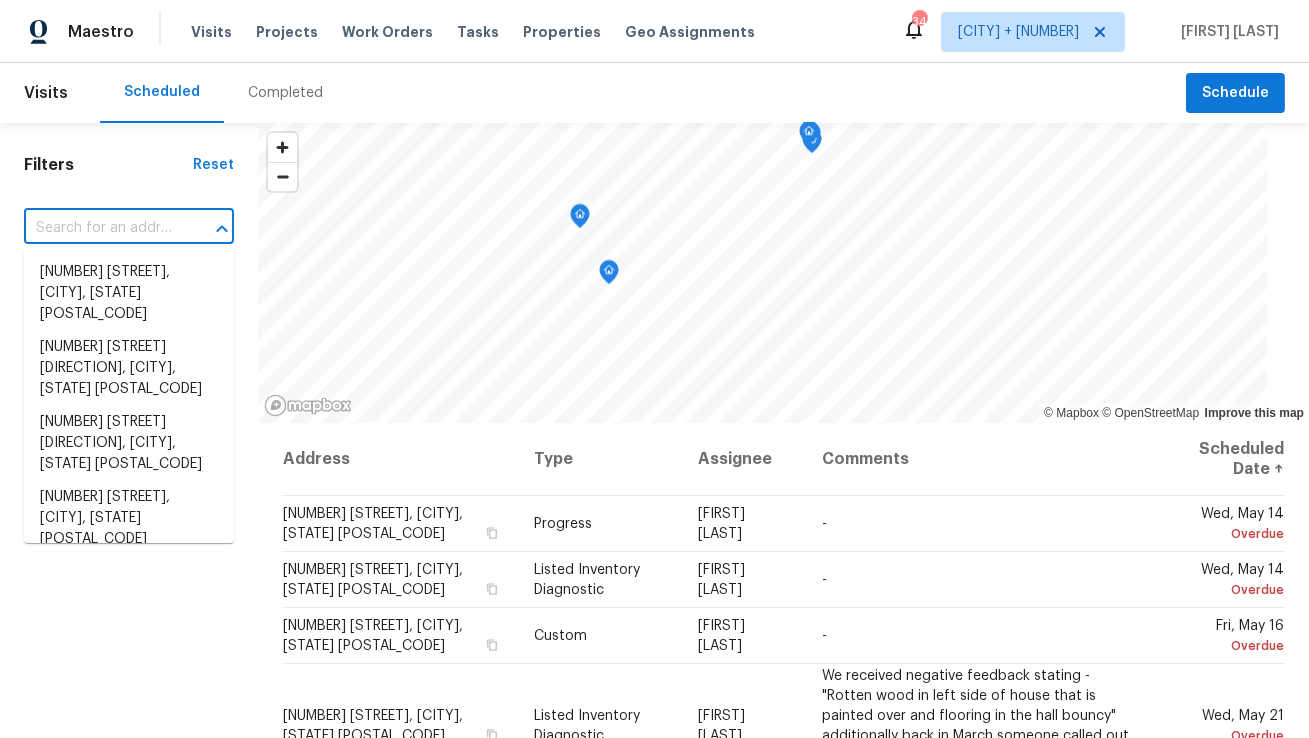 click at bounding box center [101, 228] 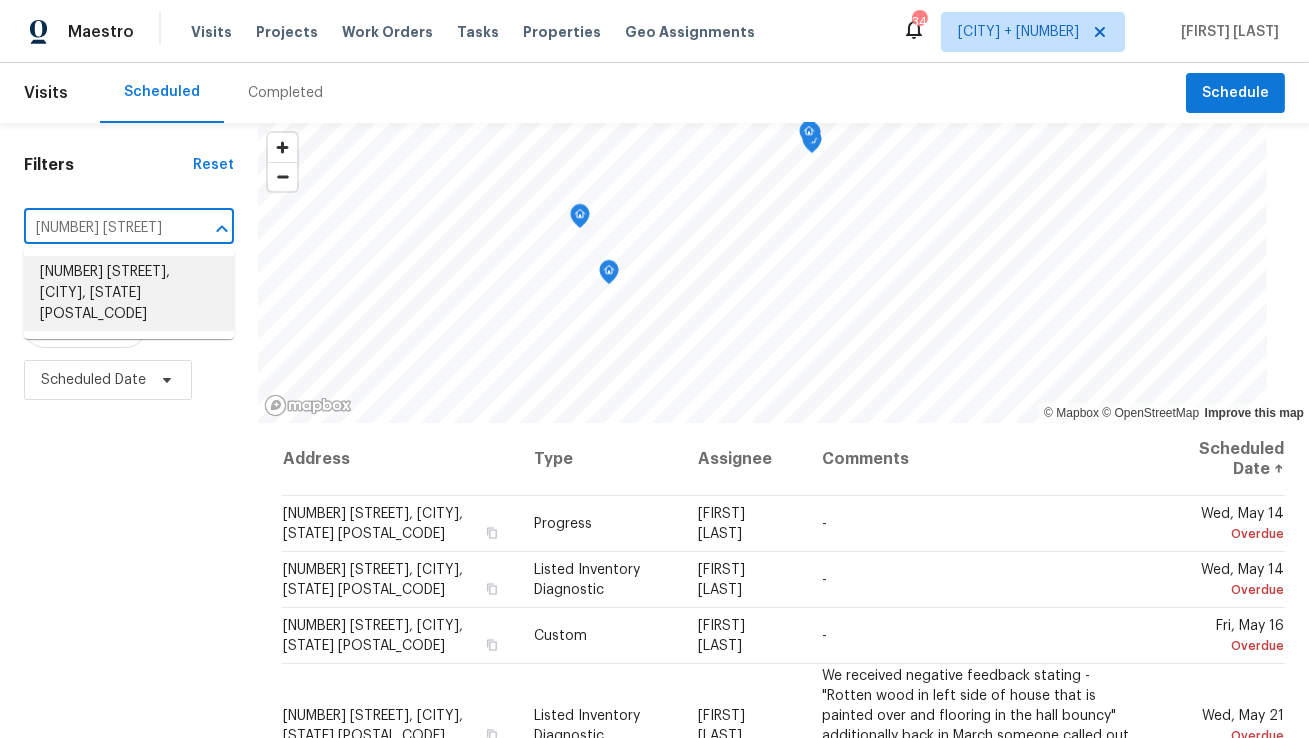 click on "[NUMBER] [STREET], [CITY], [STATE] [POSTAL_CODE]" at bounding box center [129, 293] 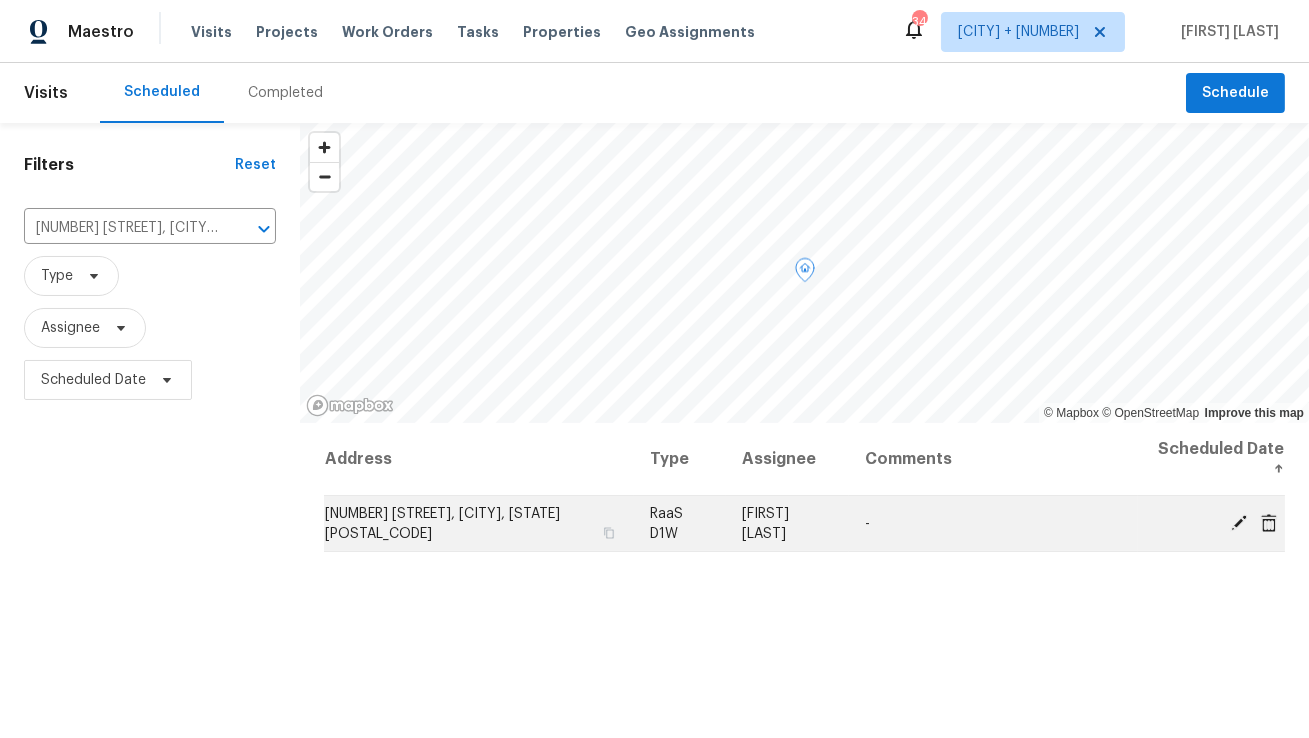 click at bounding box center [1269, 522] 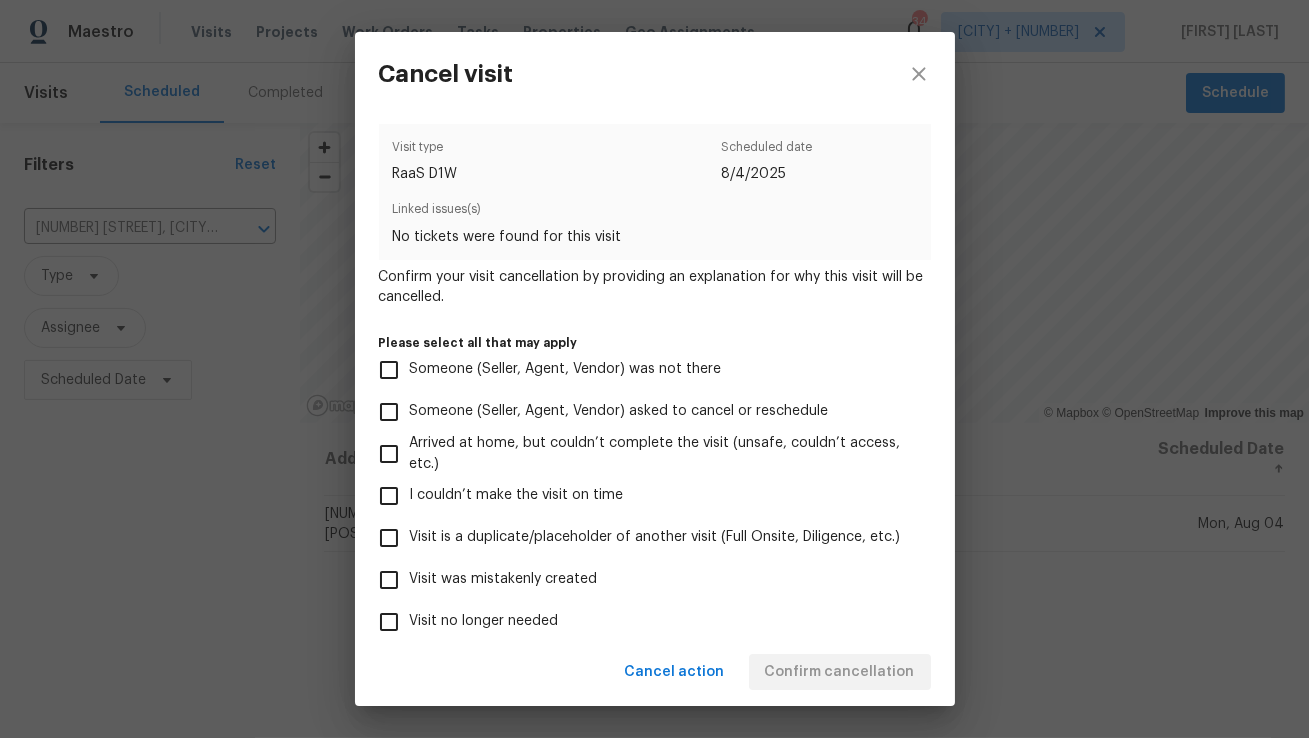 click on "Visit was mistakenly created" at bounding box center [504, 579] 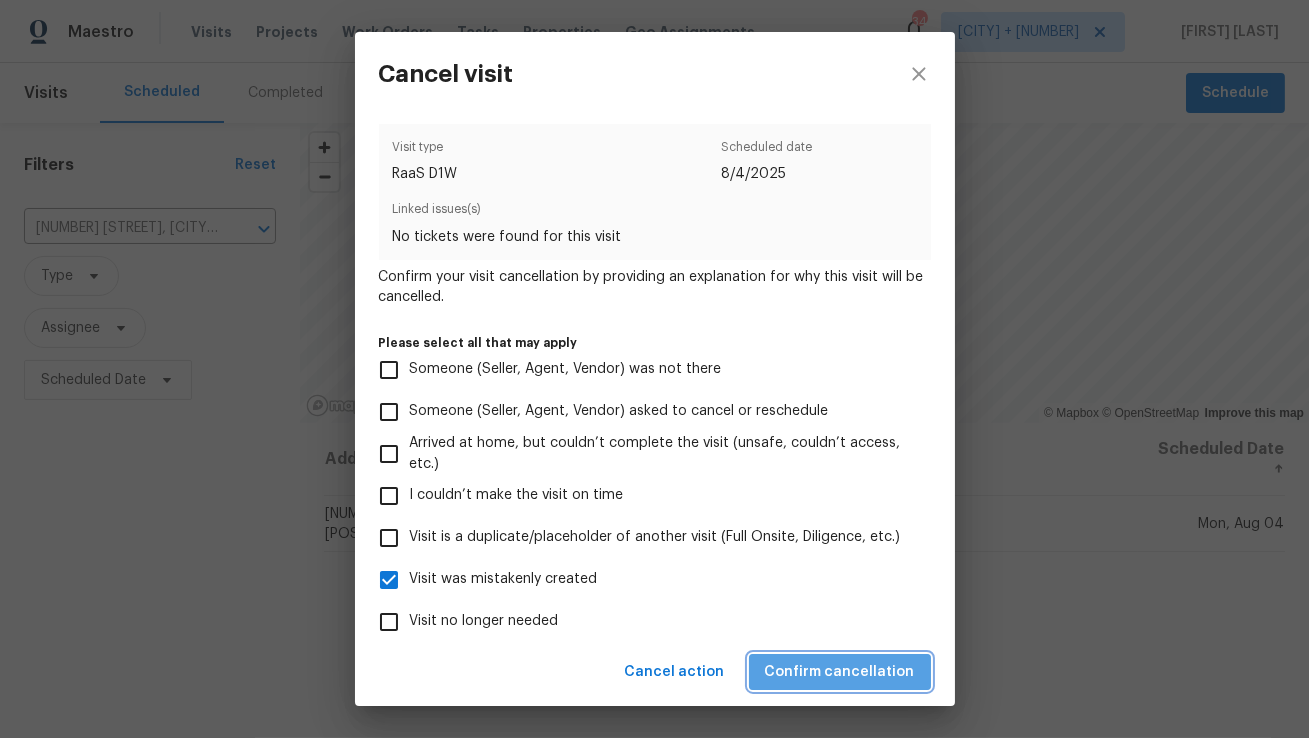 click on "Confirm cancellation" at bounding box center [840, 672] 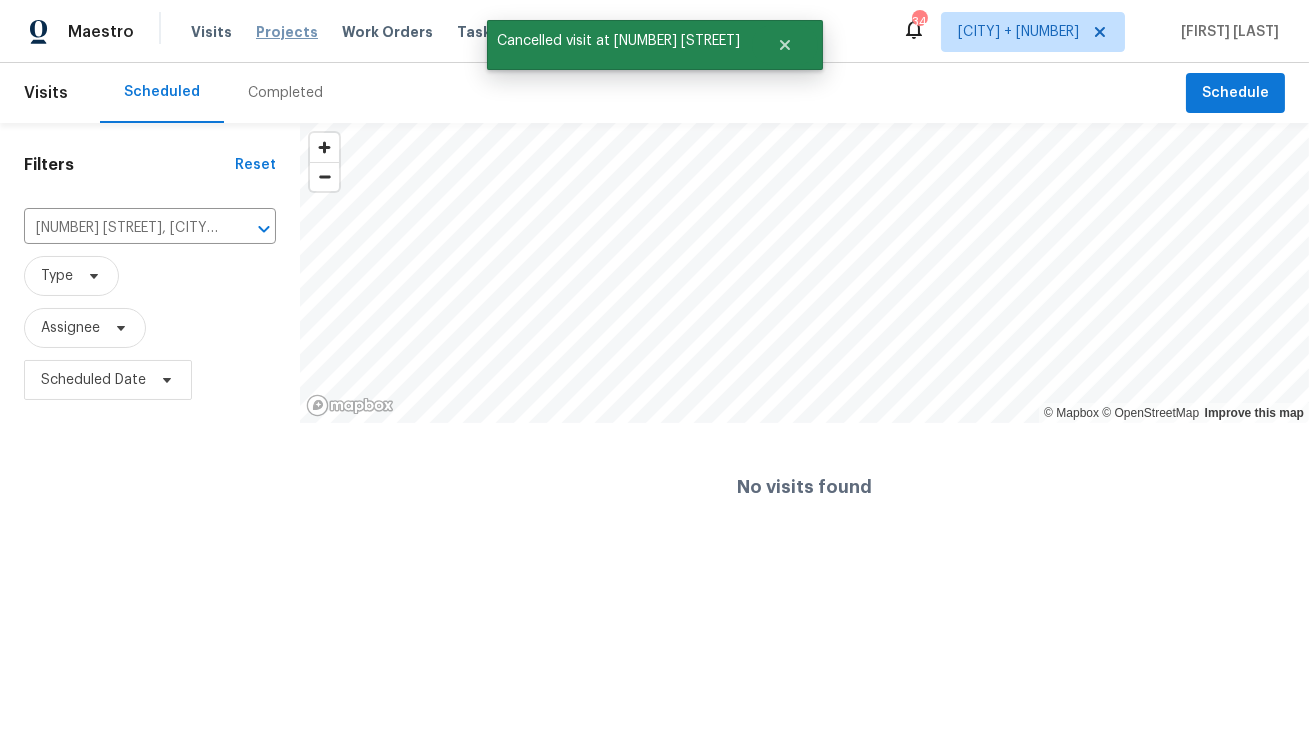 click on "Projects" at bounding box center (287, 32) 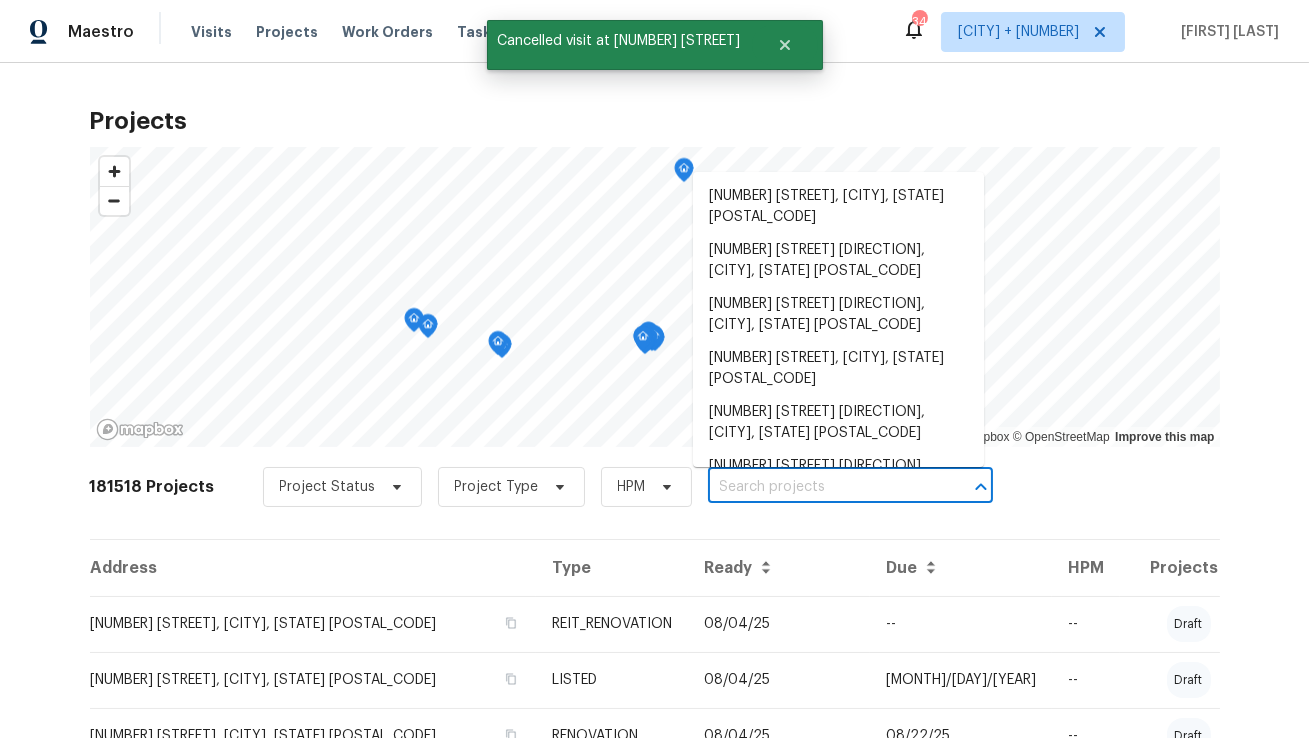click at bounding box center [822, 487] 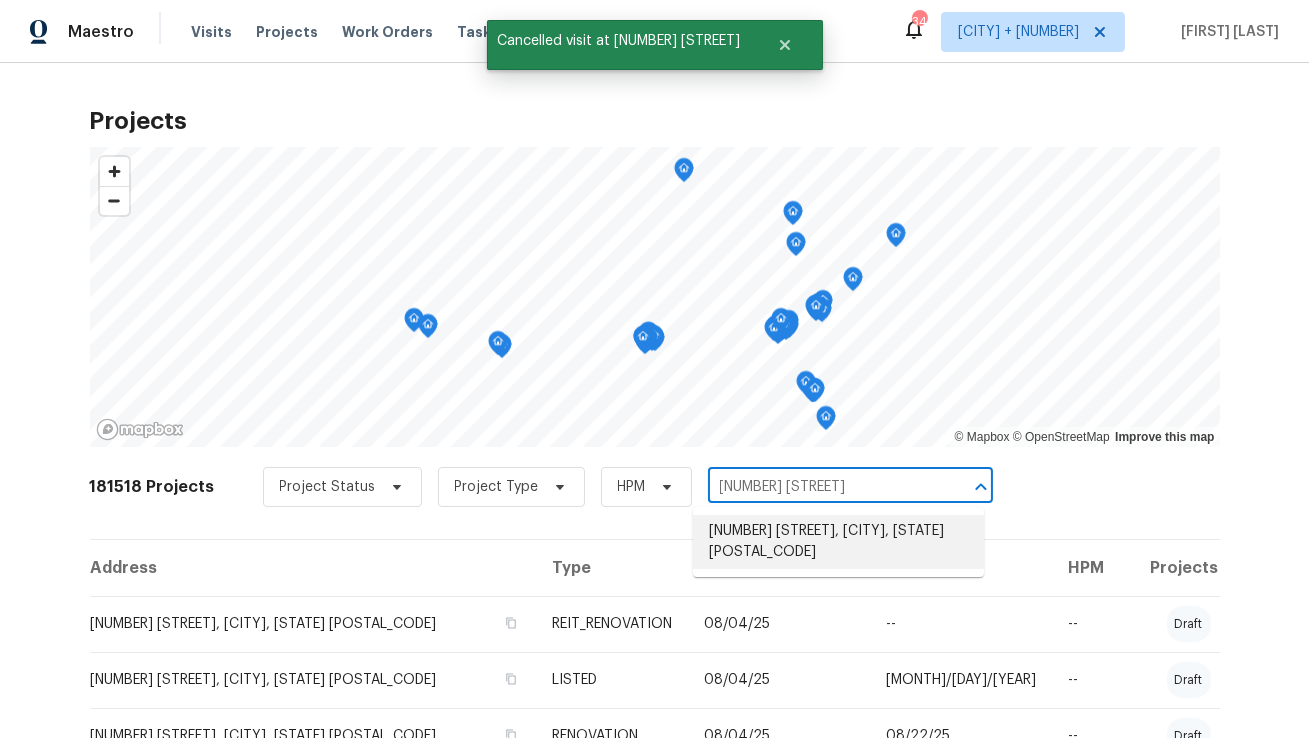click on "[NUMBER] [STREET], [CITY], [STATE] [POSTAL_CODE]" at bounding box center [838, 542] 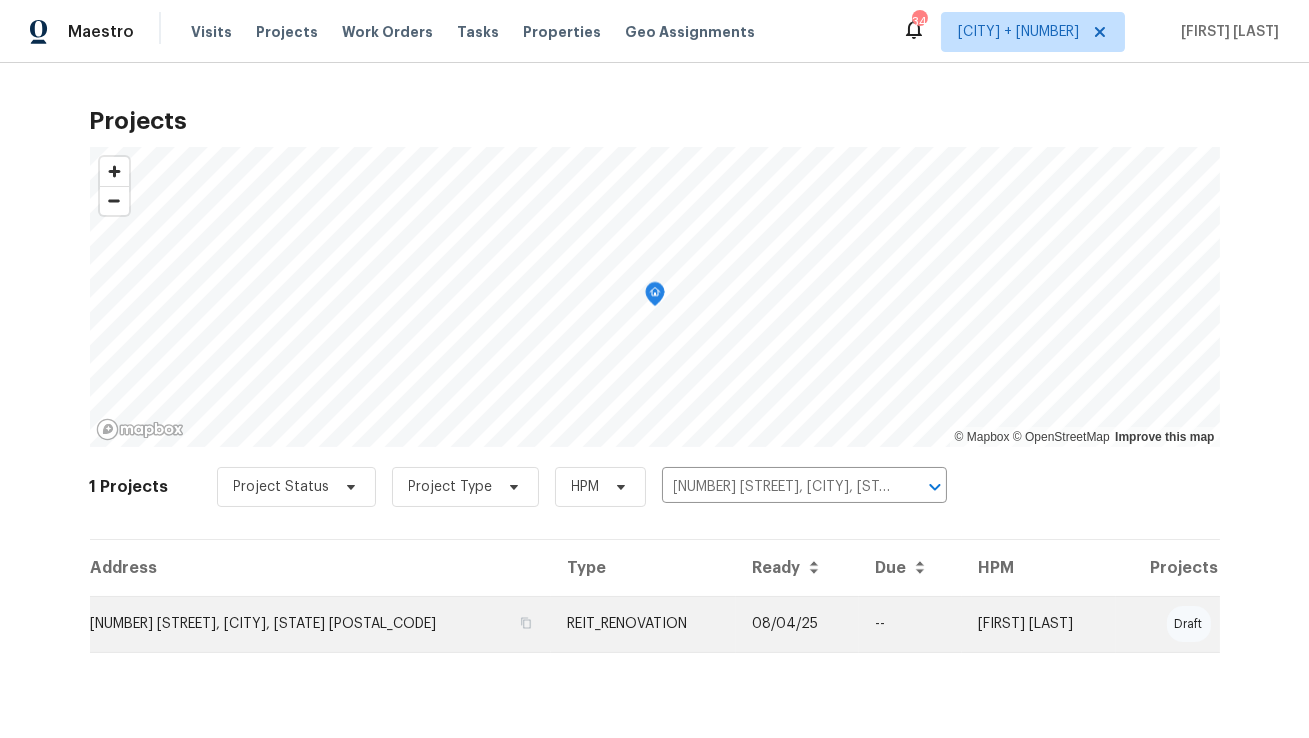 click on "[NUMBER] [STREET], [CITY], [STATE] [POSTAL_CODE]" at bounding box center (321, 624) 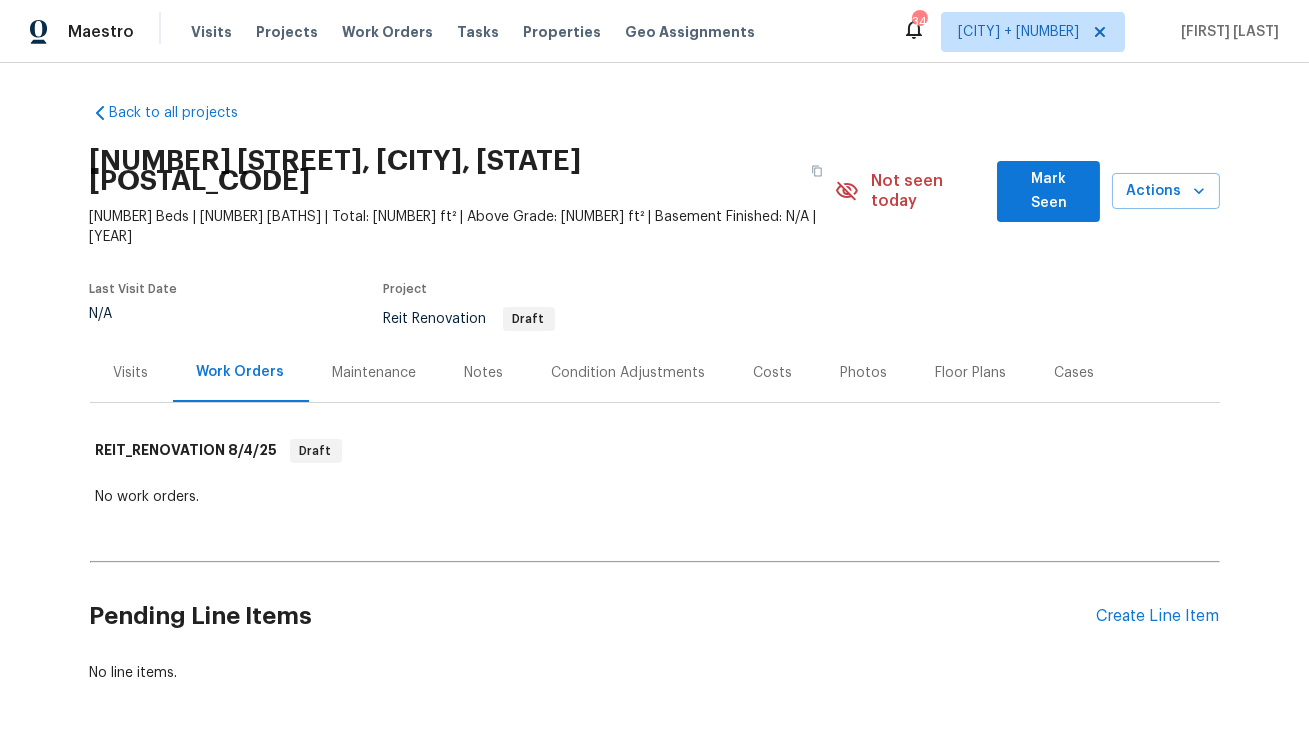 click on "Visits" at bounding box center (131, 373) 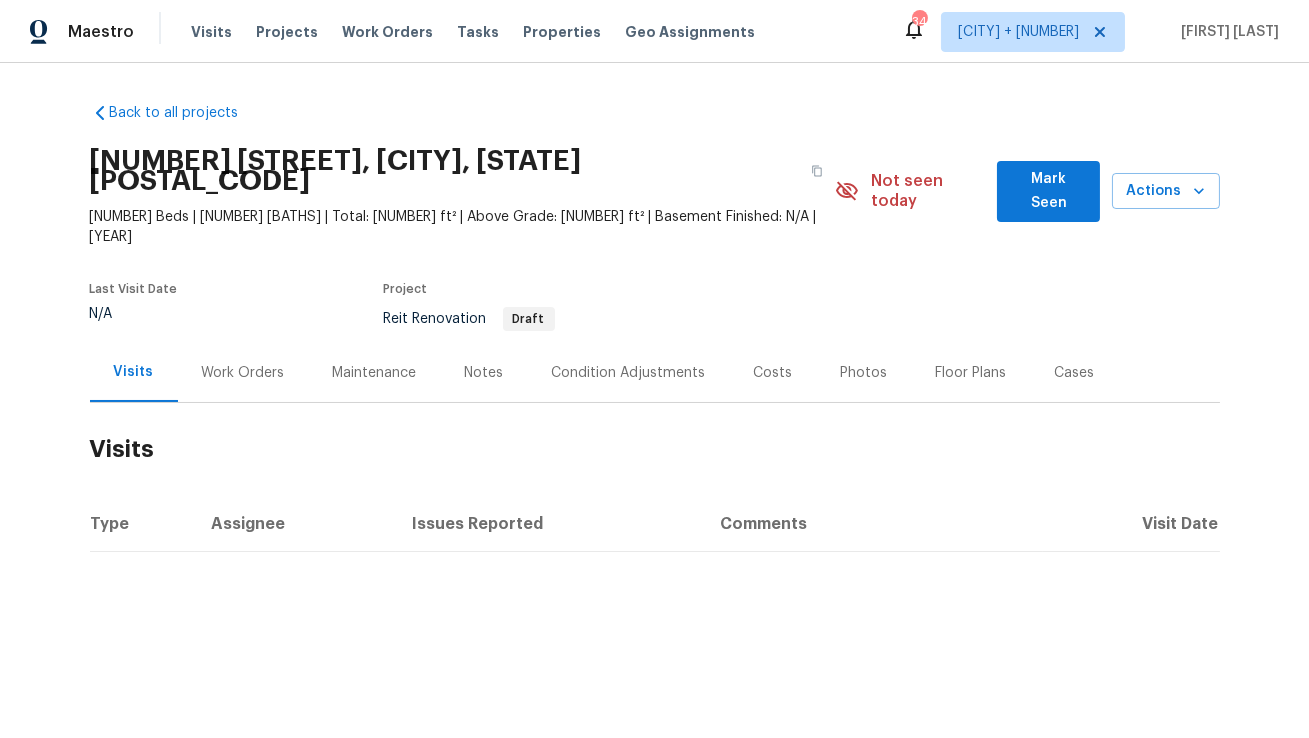 click on "Work Orders" at bounding box center [243, 373] 